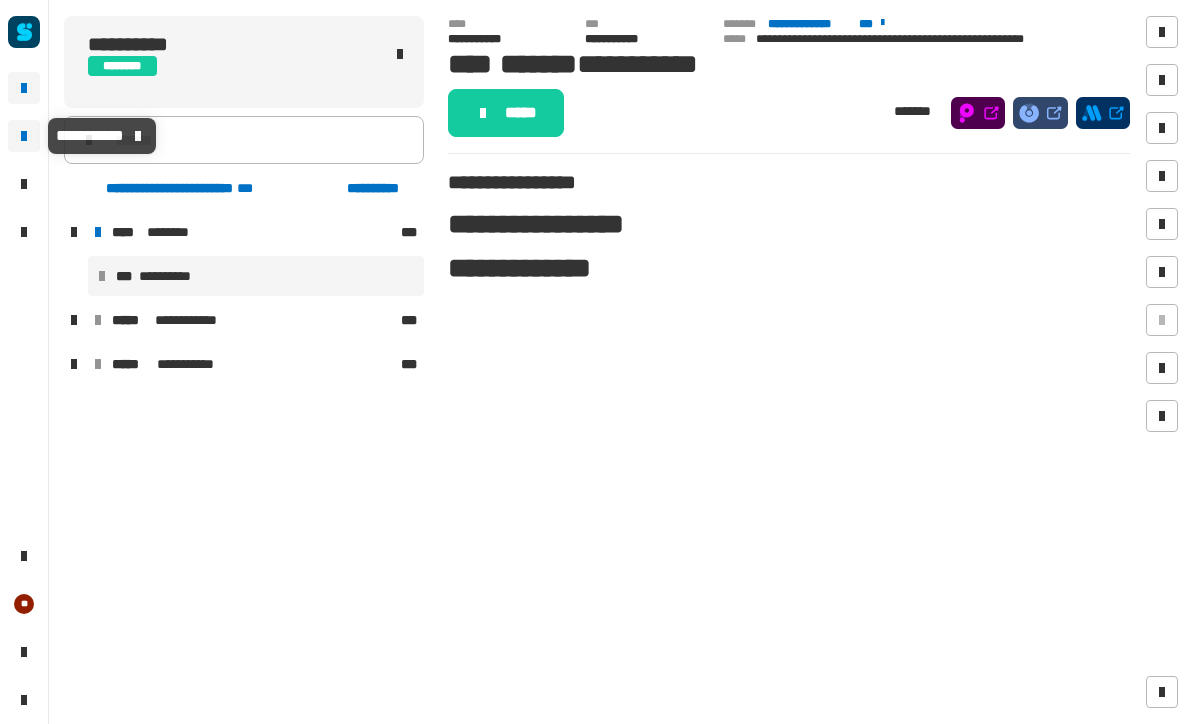 scroll, scrollTop: 0, scrollLeft: 0, axis: both 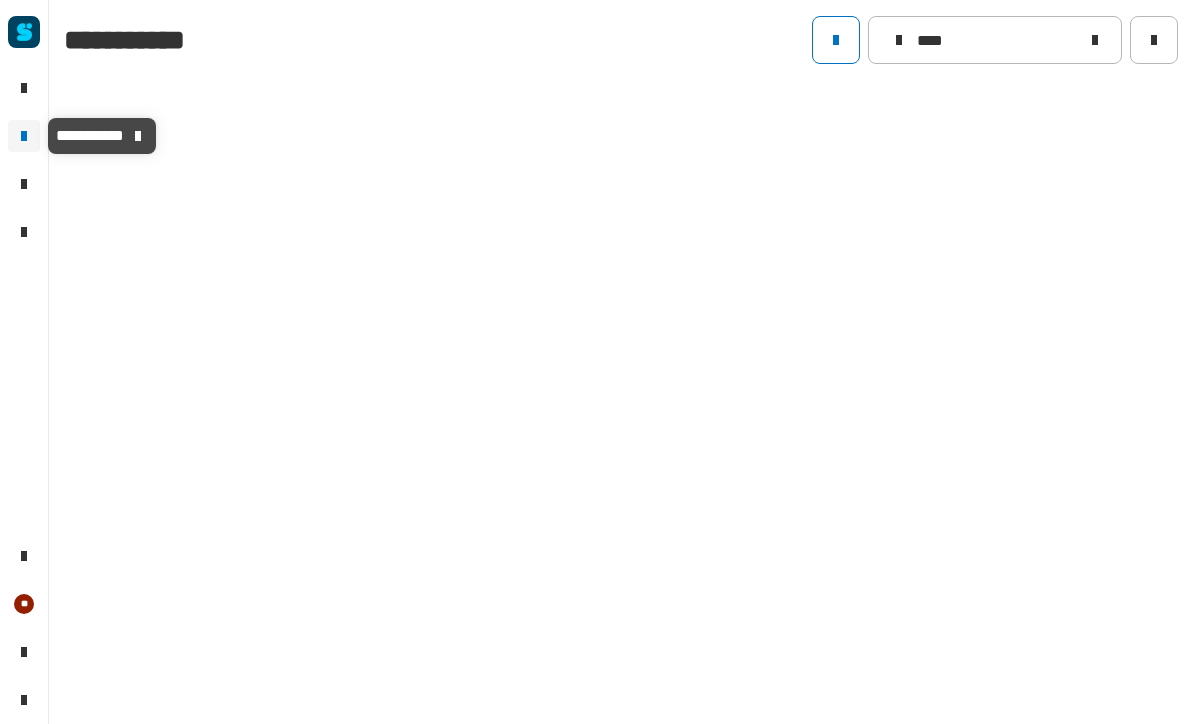 type on "****" 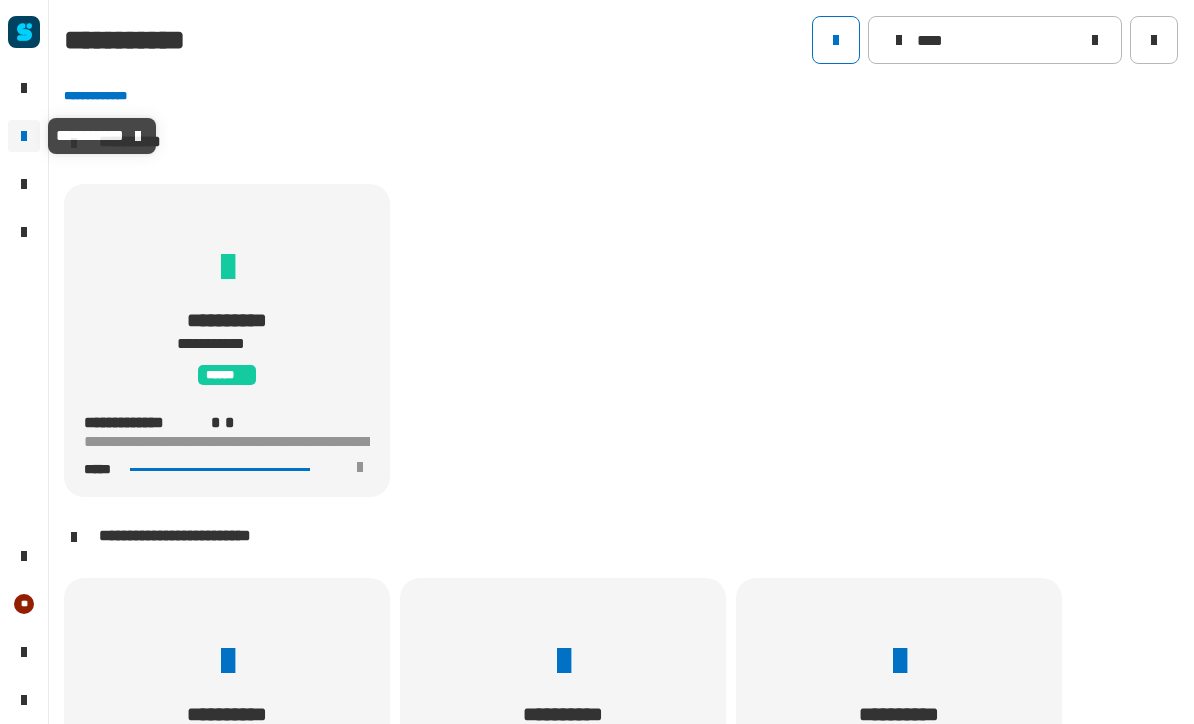 scroll, scrollTop: 1, scrollLeft: 0, axis: vertical 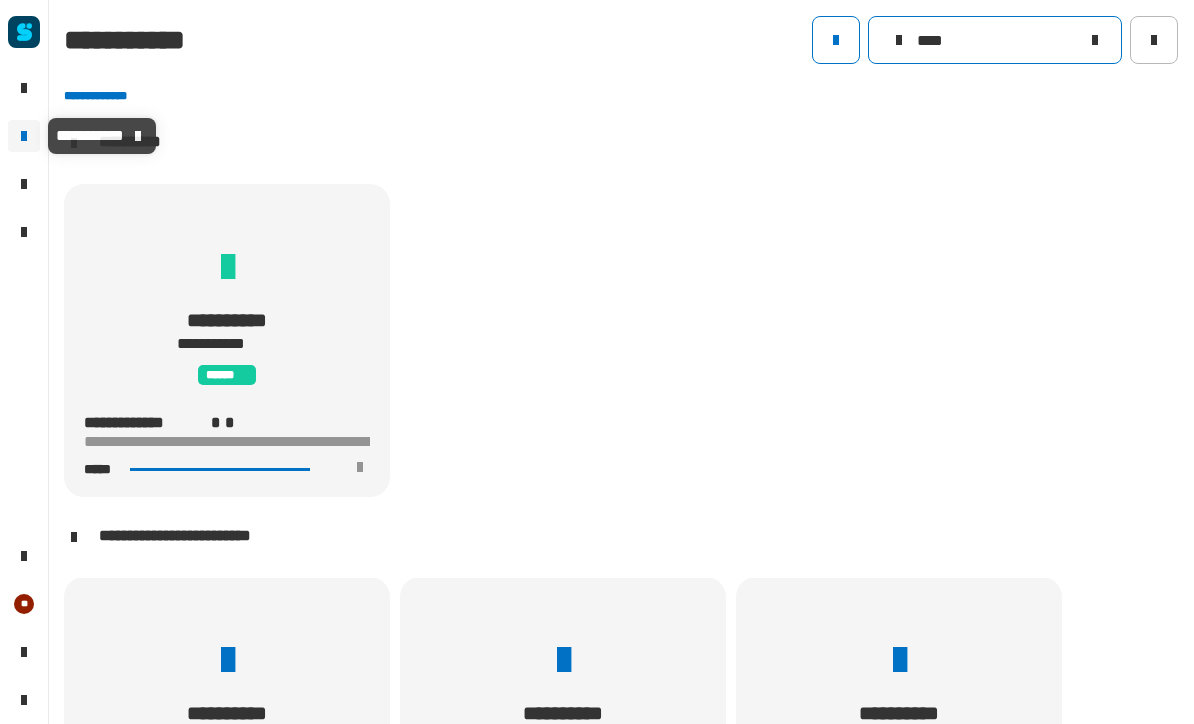 click on "****" 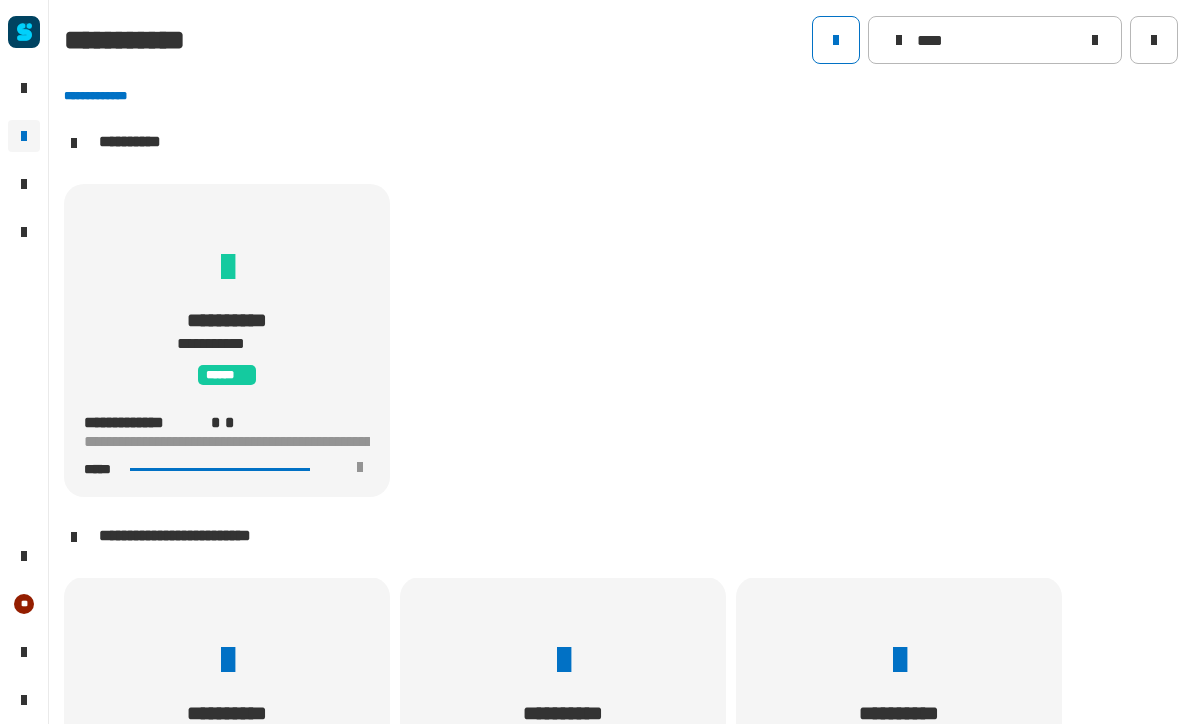 click on "**********" 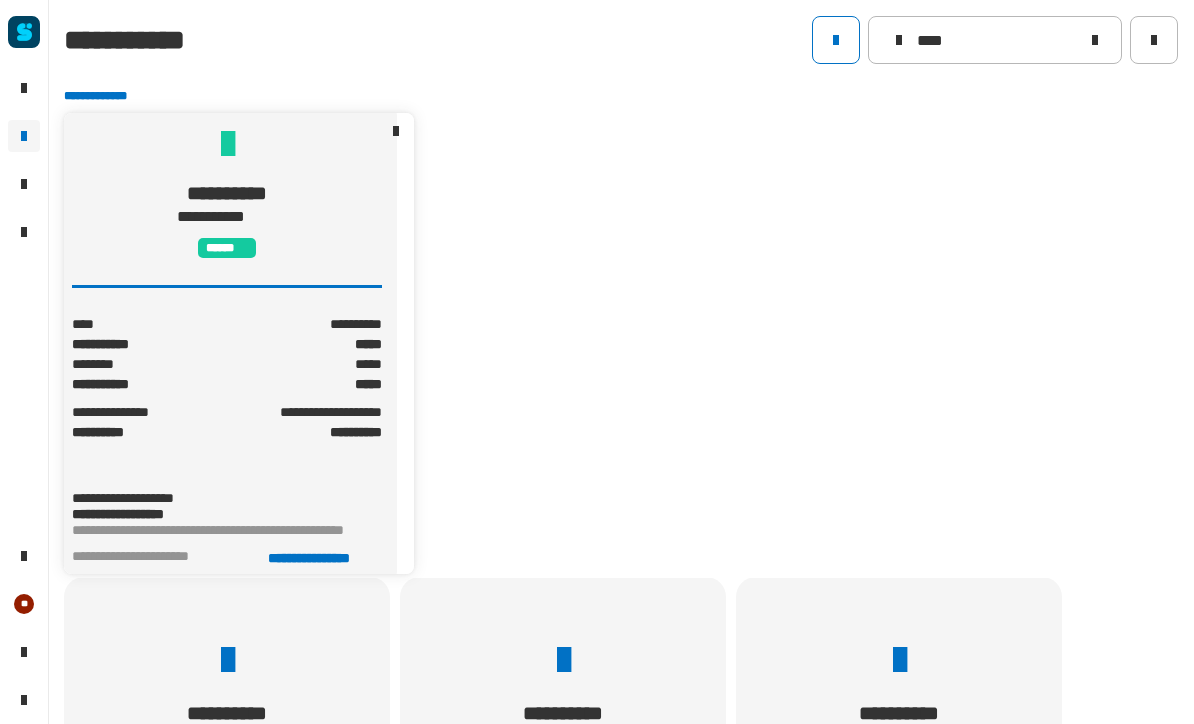 click on "**********" 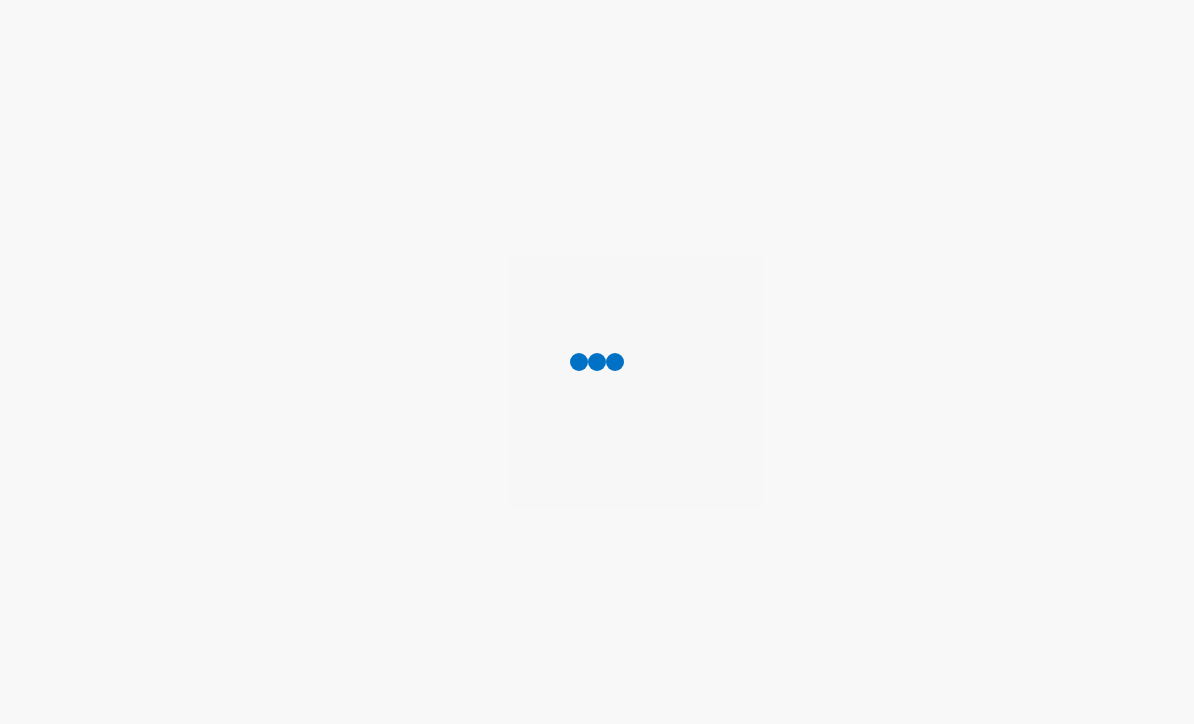 scroll, scrollTop: 0, scrollLeft: 0, axis: both 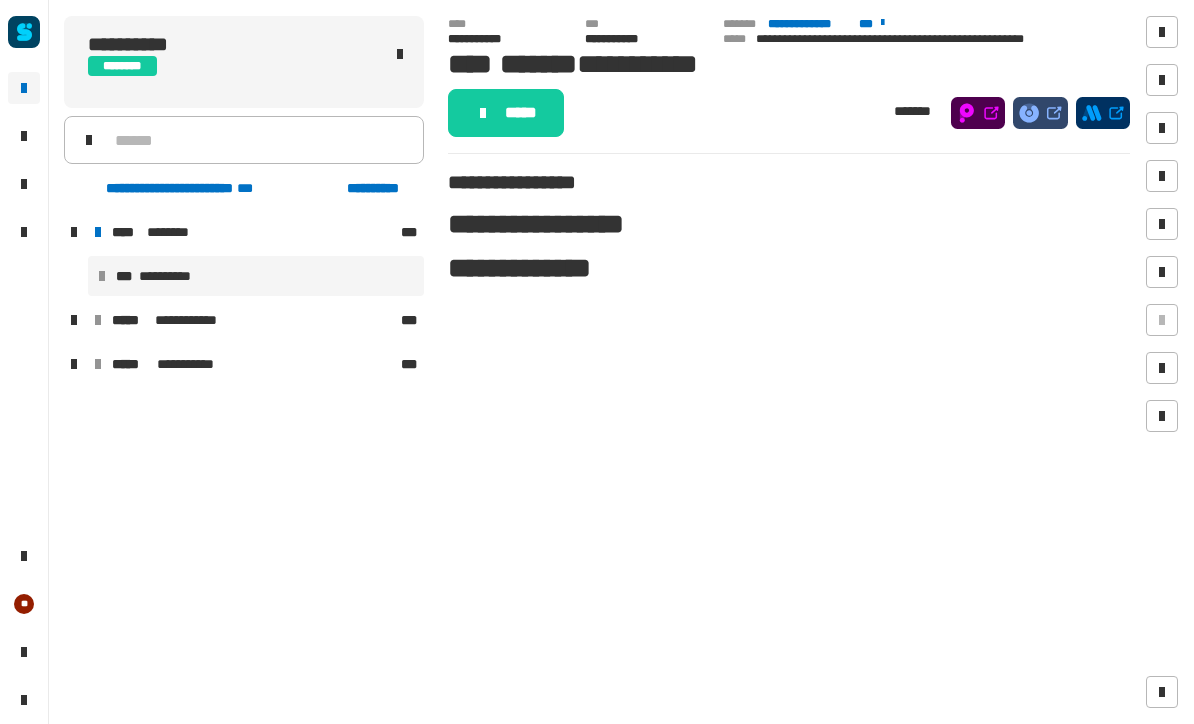 click on "**********" 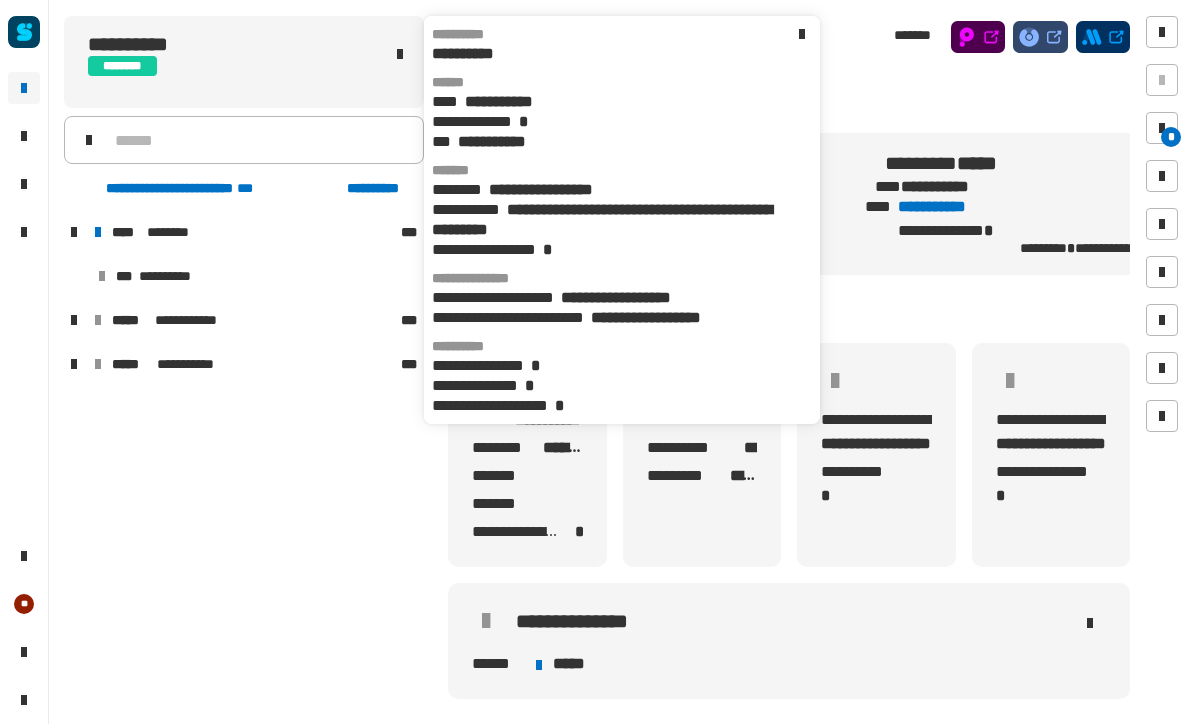 scroll, scrollTop: 0, scrollLeft: 12, axis: horizontal 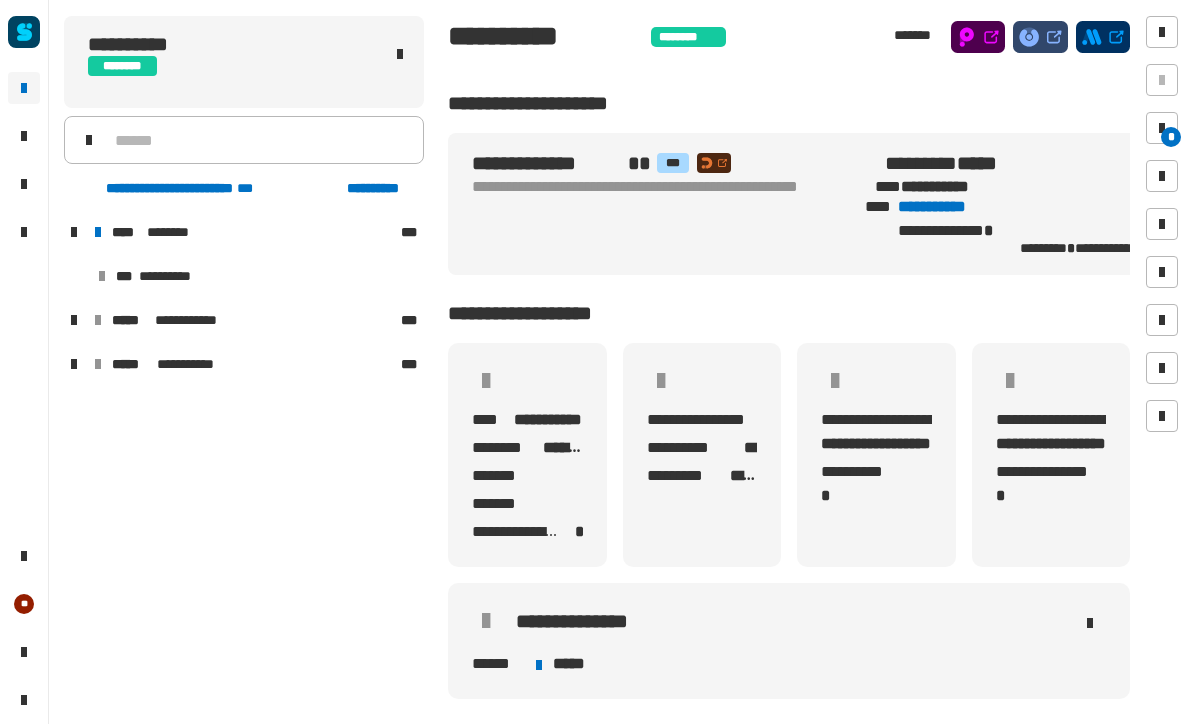 click on "**********" 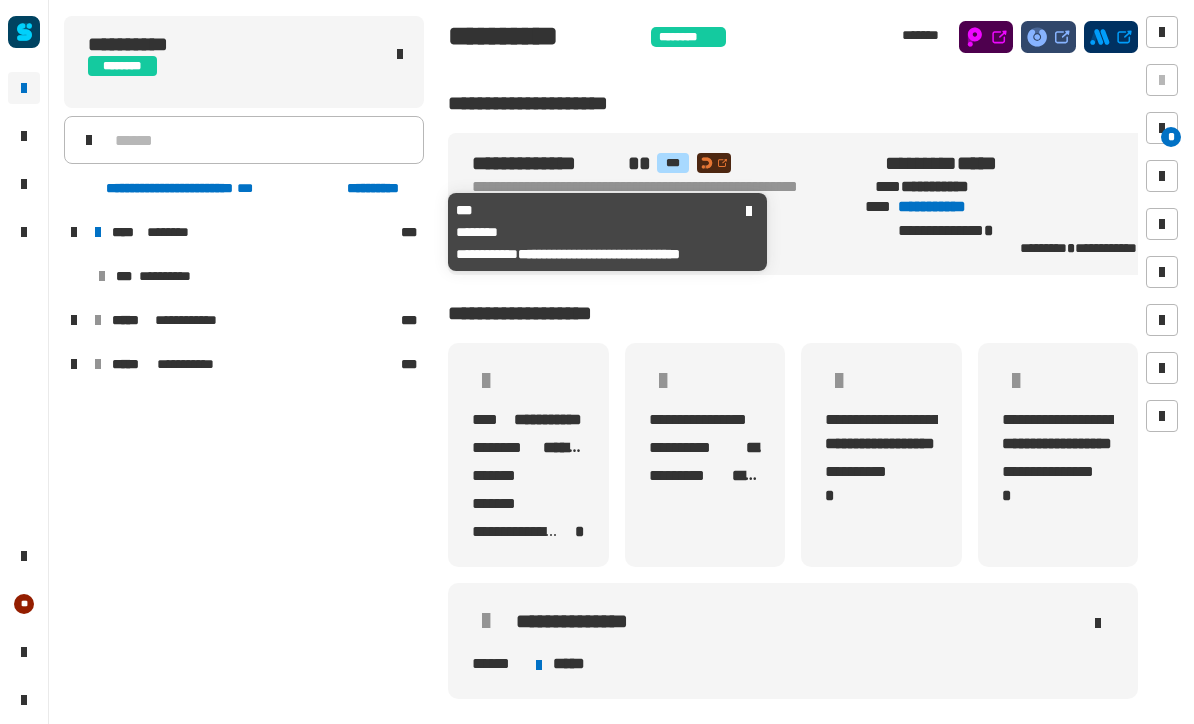 scroll, scrollTop: 0, scrollLeft: 0, axis: both 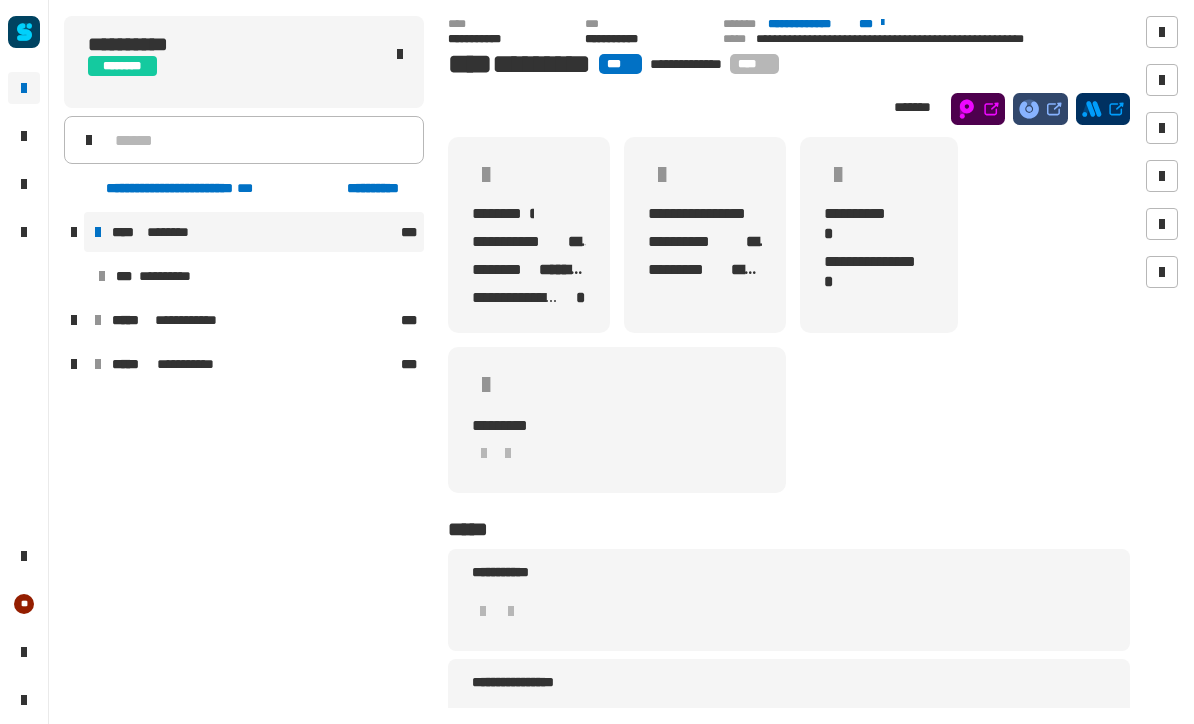 click on "**********" at bounding box center (256, 276) 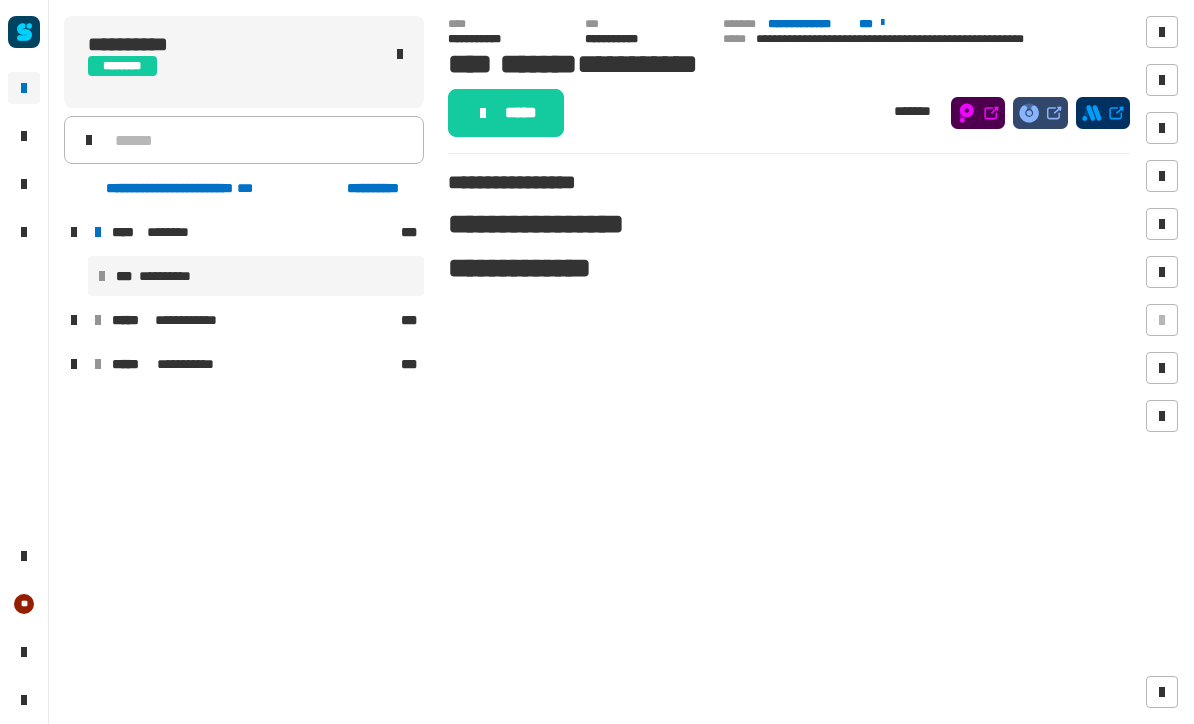 click on "*****" 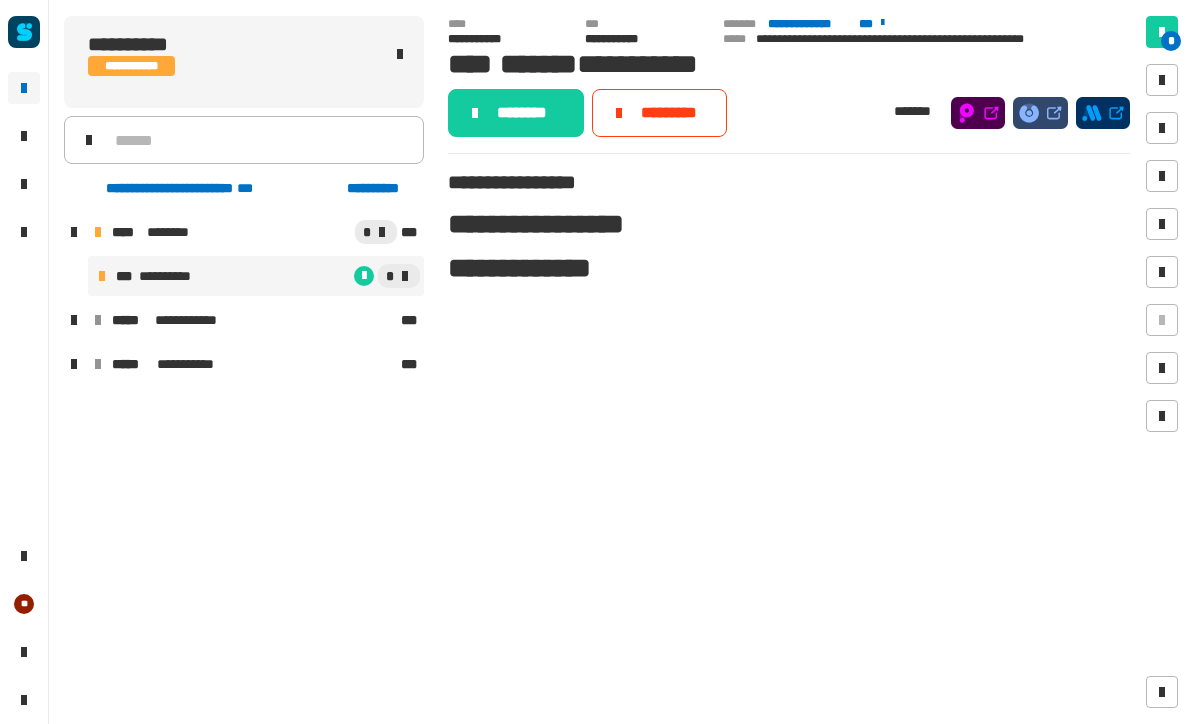 click on "********" 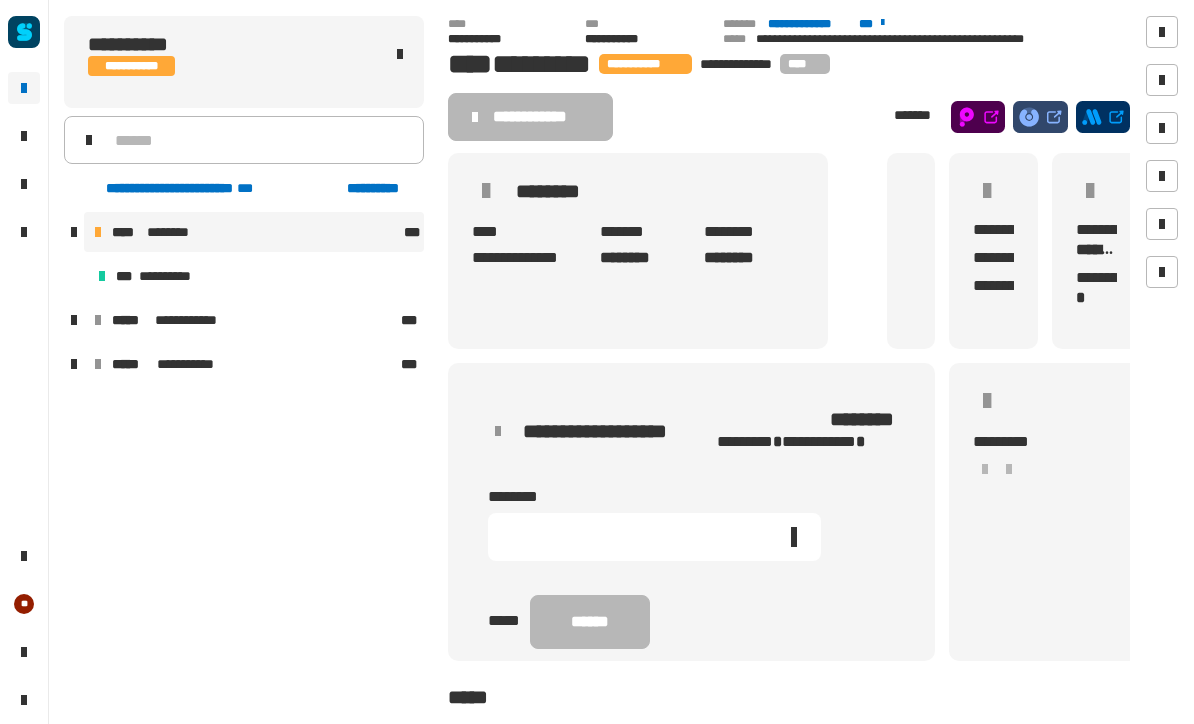 click 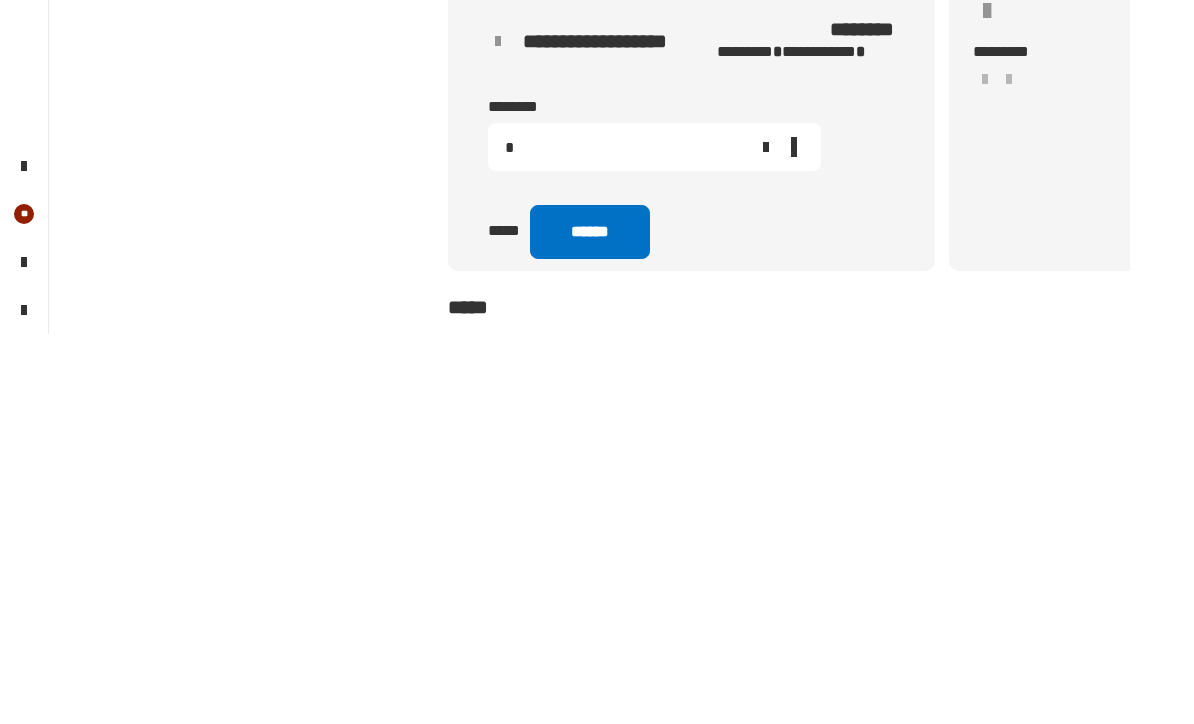 type on "*" 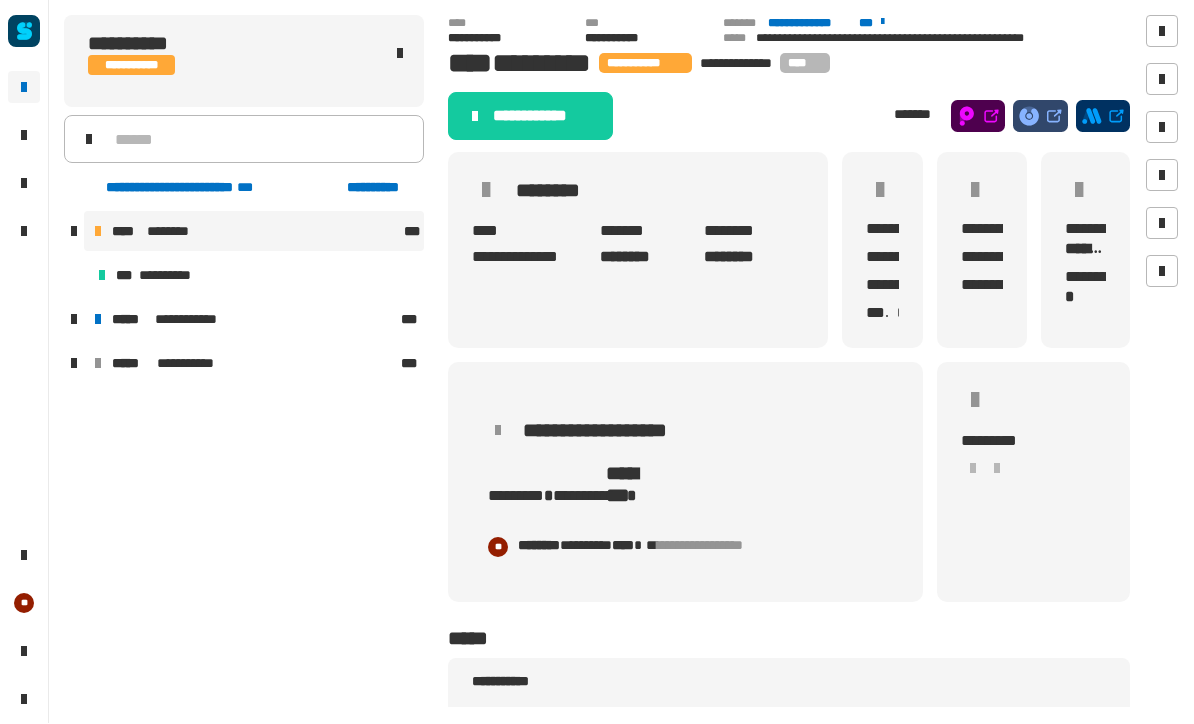 click on "**********" 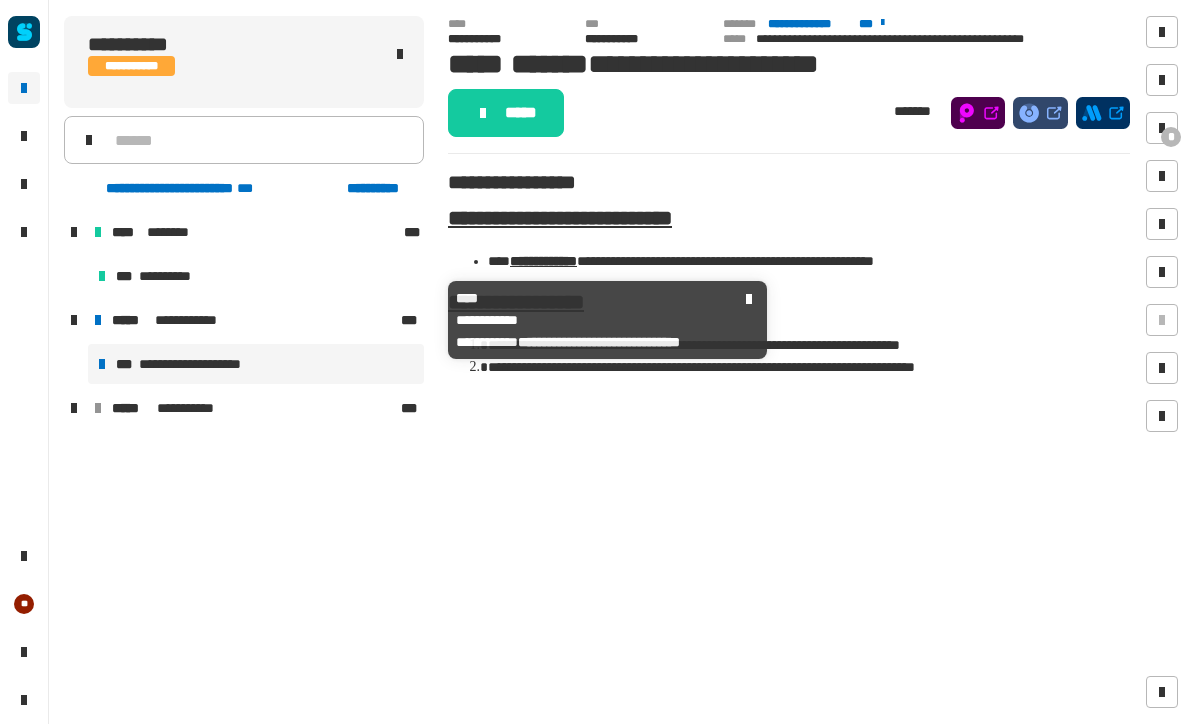 click on "**********" at bounding box center [254, 320] 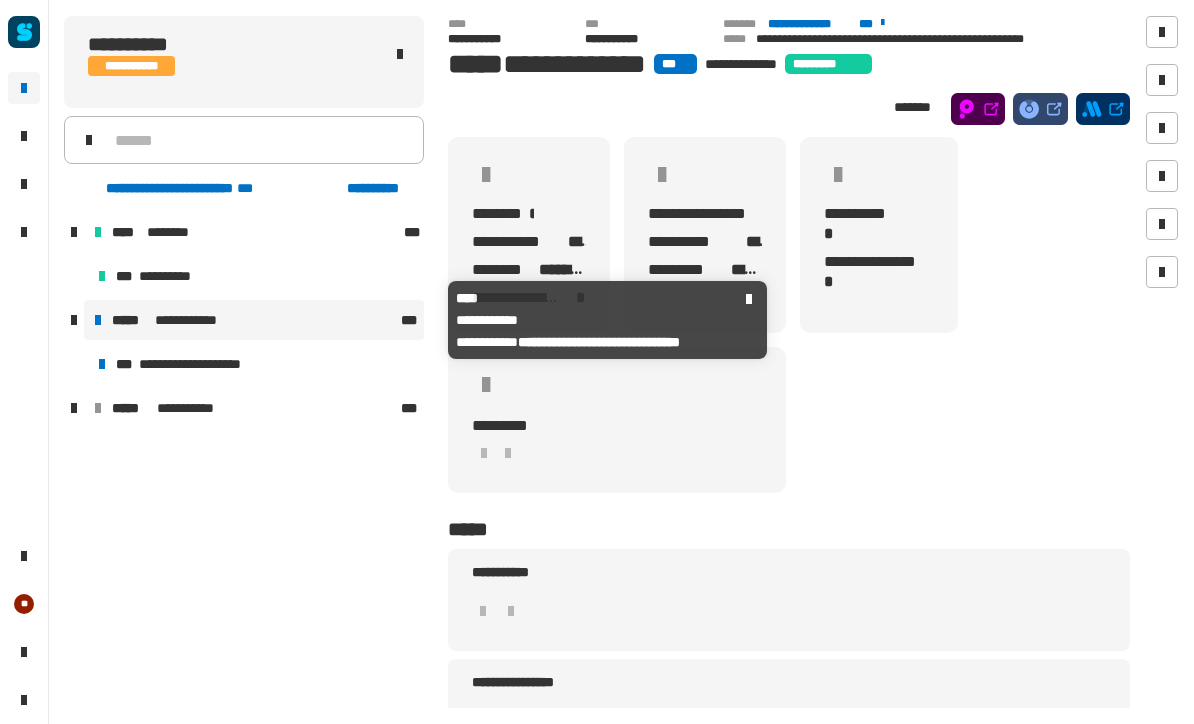 click on "**********" at bounding box center (194, 320) 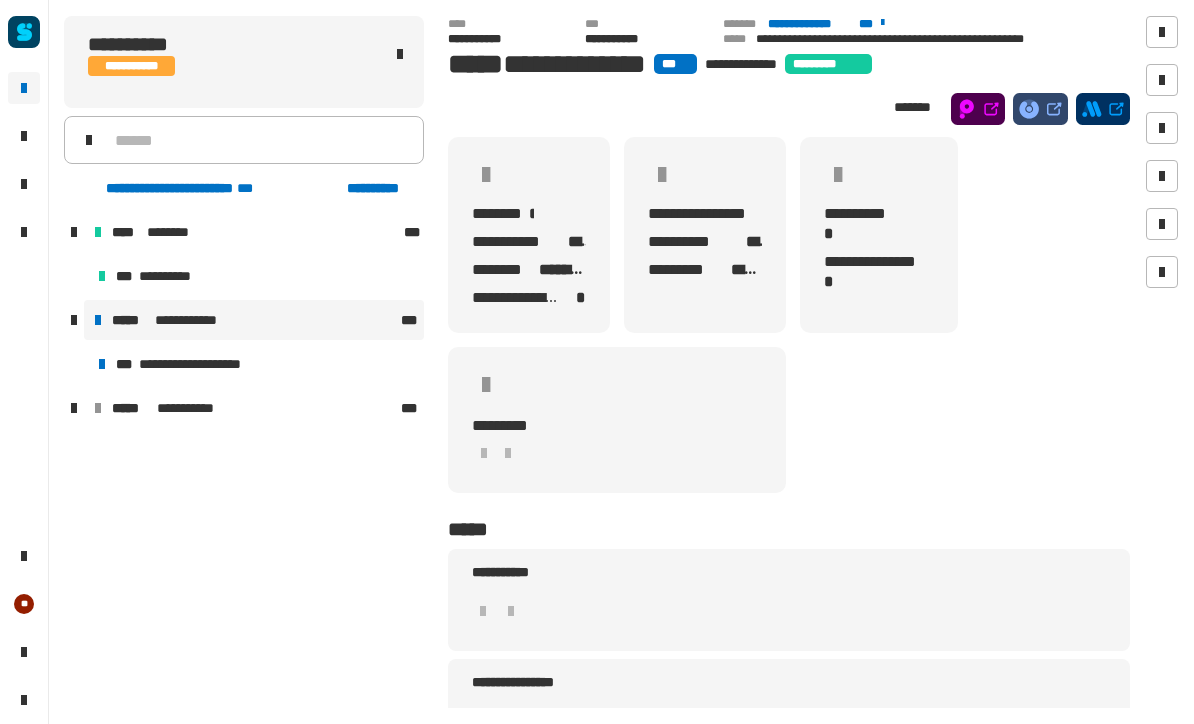 click on "**********" at bounding box center (201, 364) 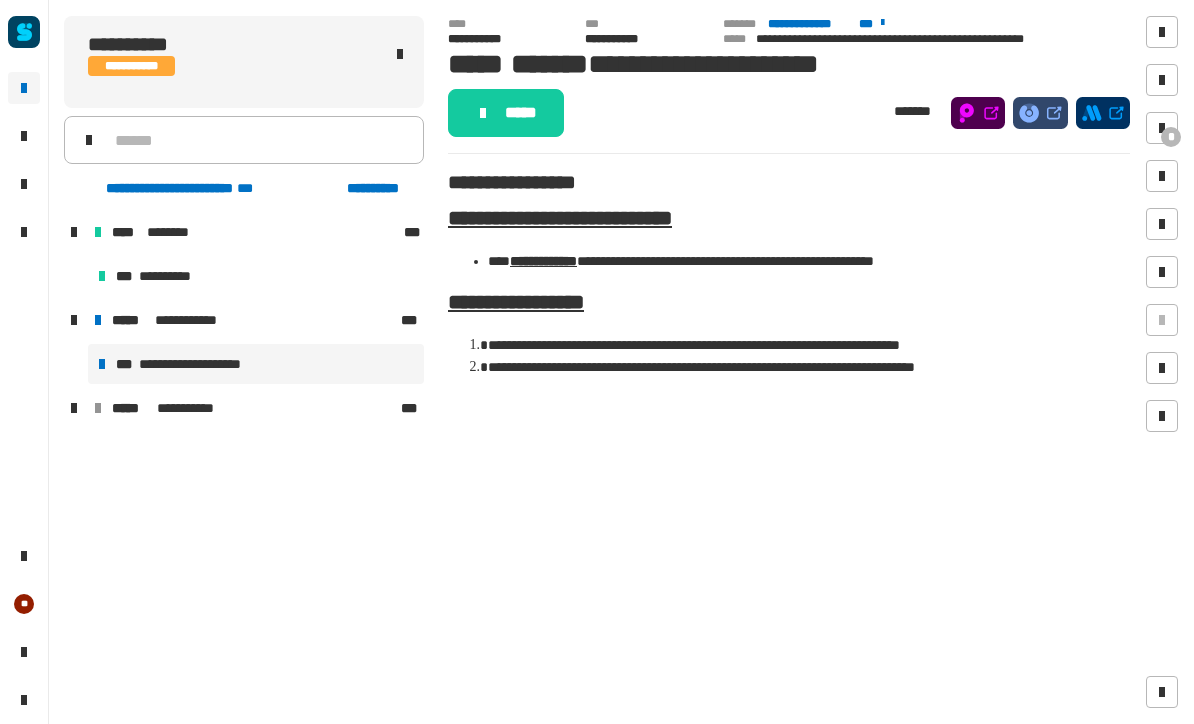 click at bounding box center (1162, 176) 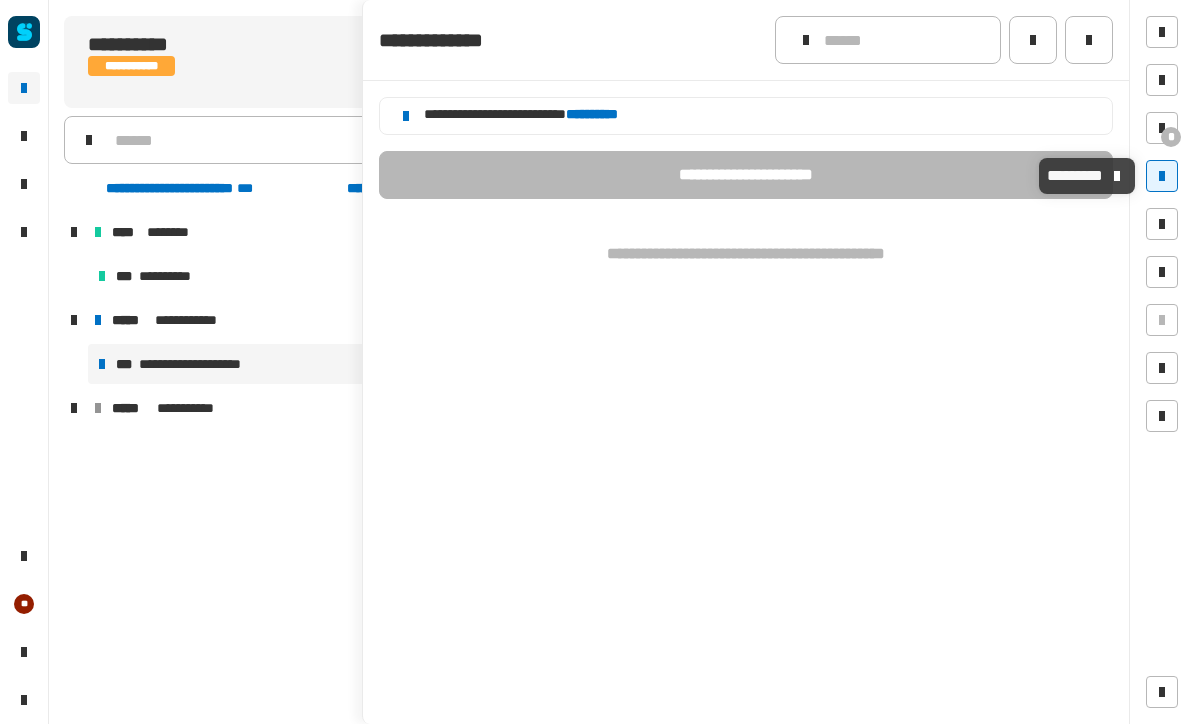 click at bounding box center [1162, 128] 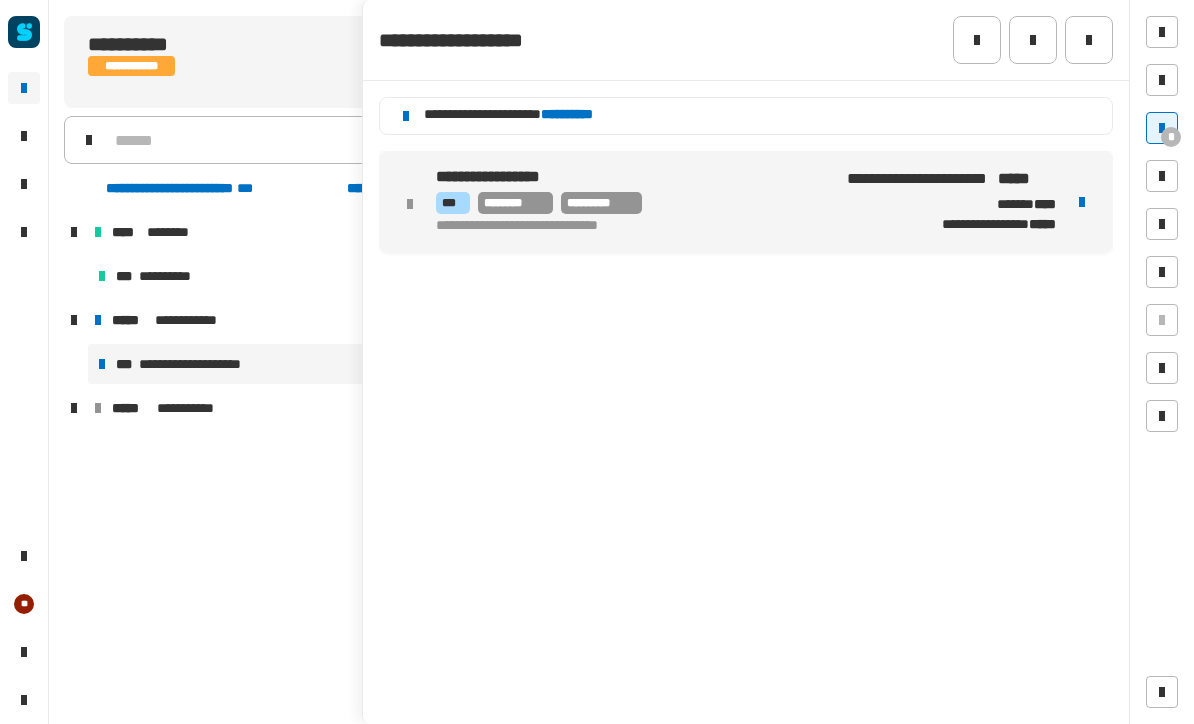 click on "**********" 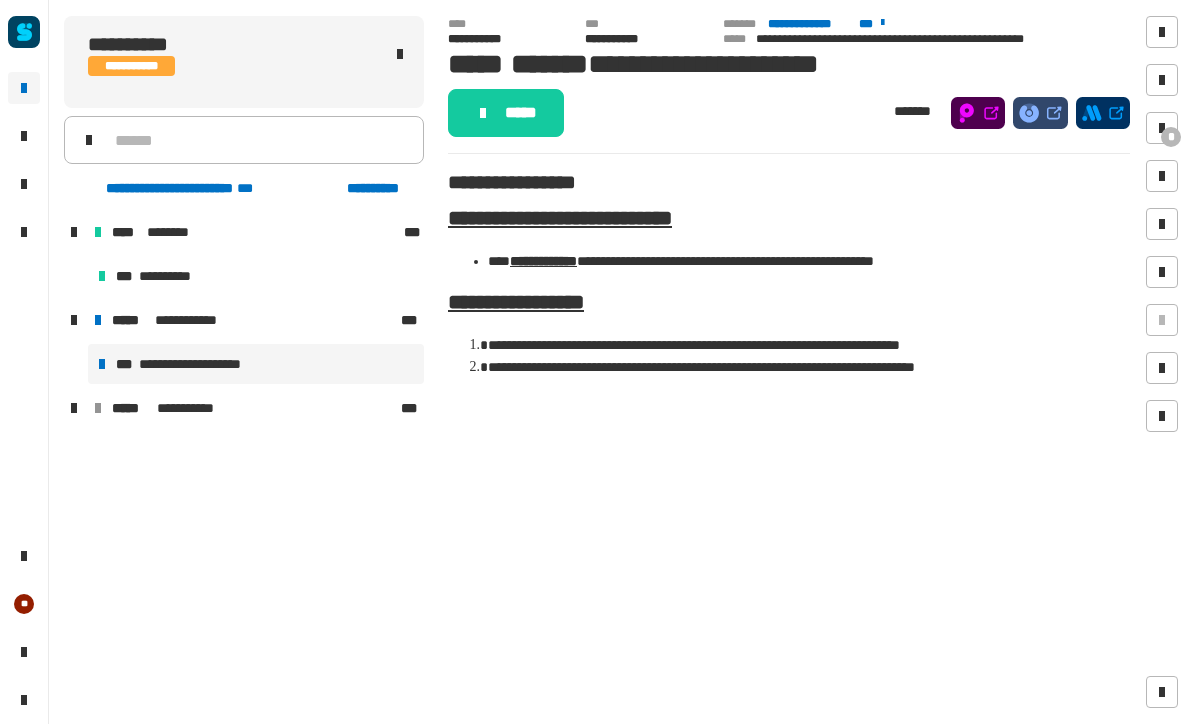 click on "**********" at bounding box center [254, 320] 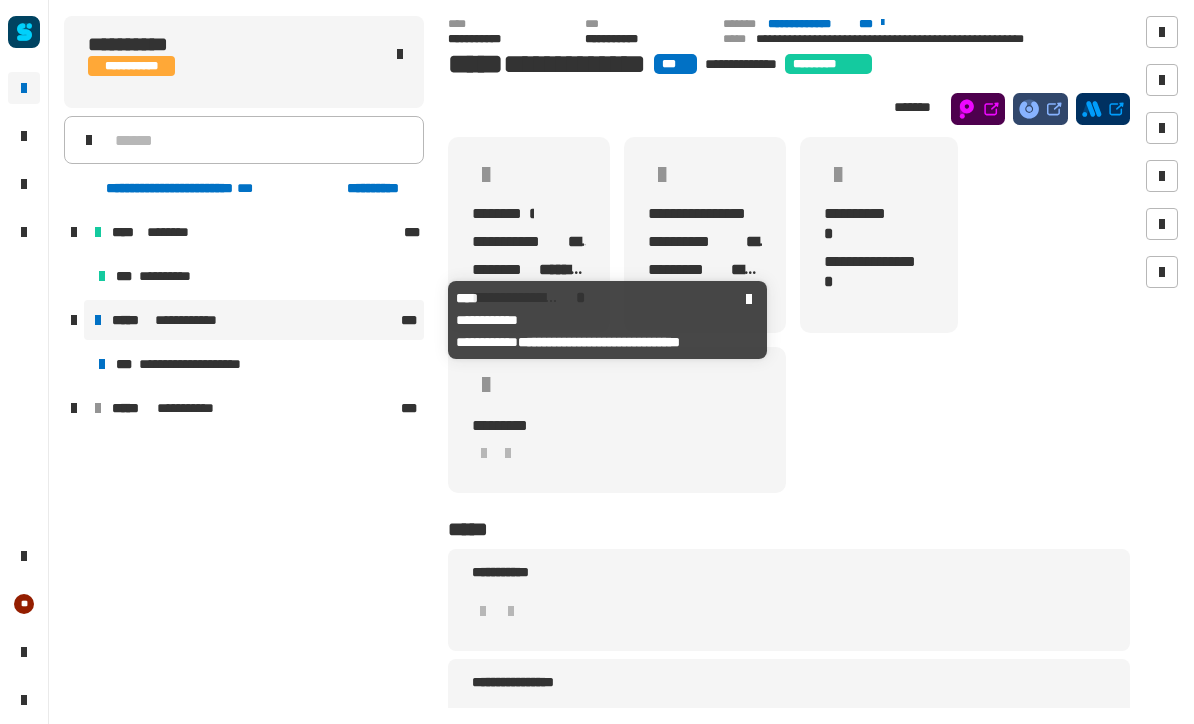 click on "**********" at bounding box center (254, 320) 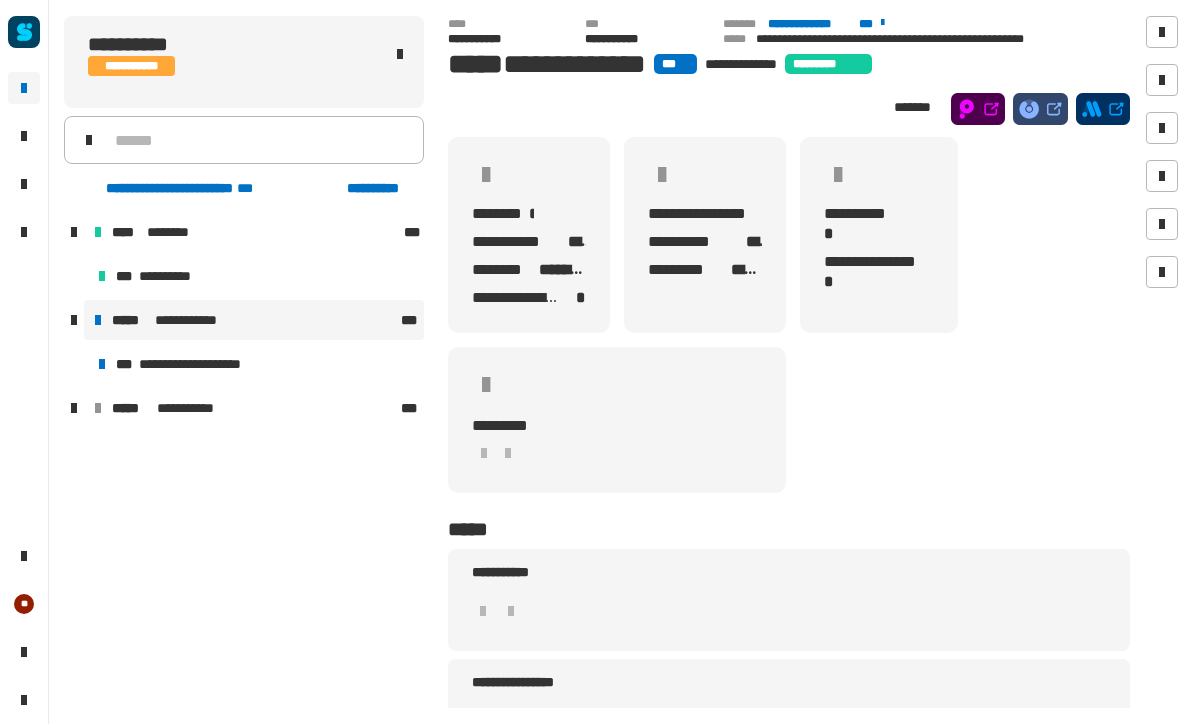 click on "**********" at bounding box center (254, 408) 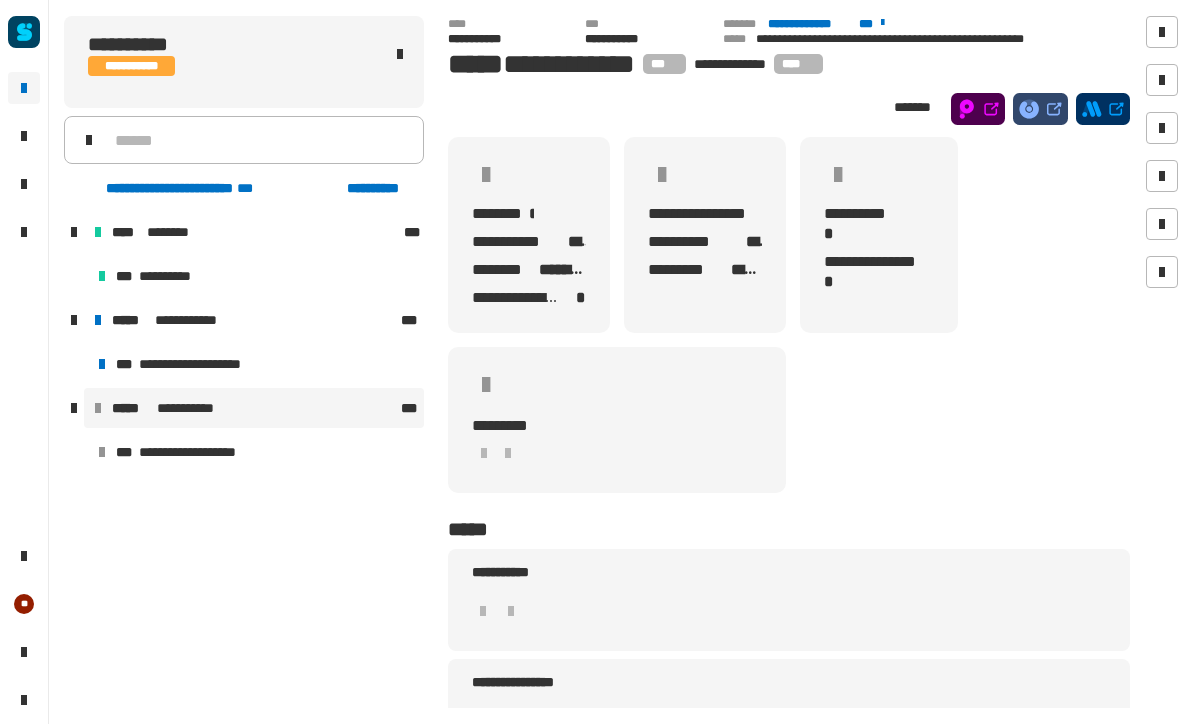 click on "**********" at bounding box center (256, 364) 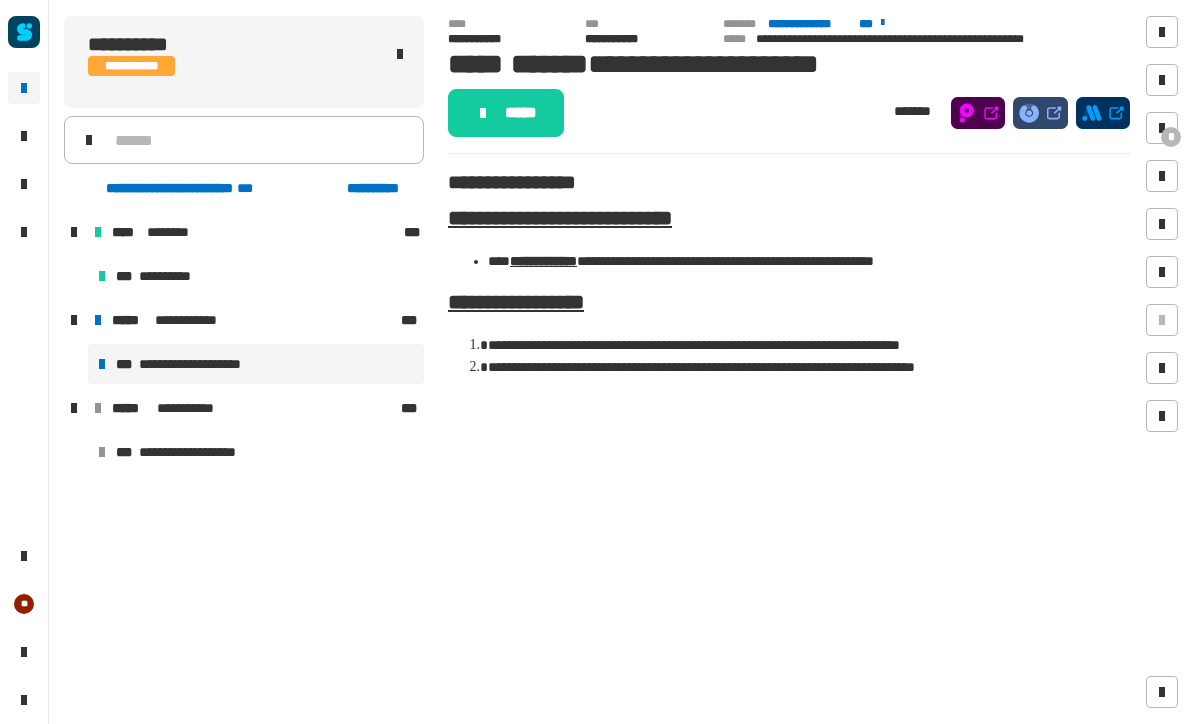 click on "*****" 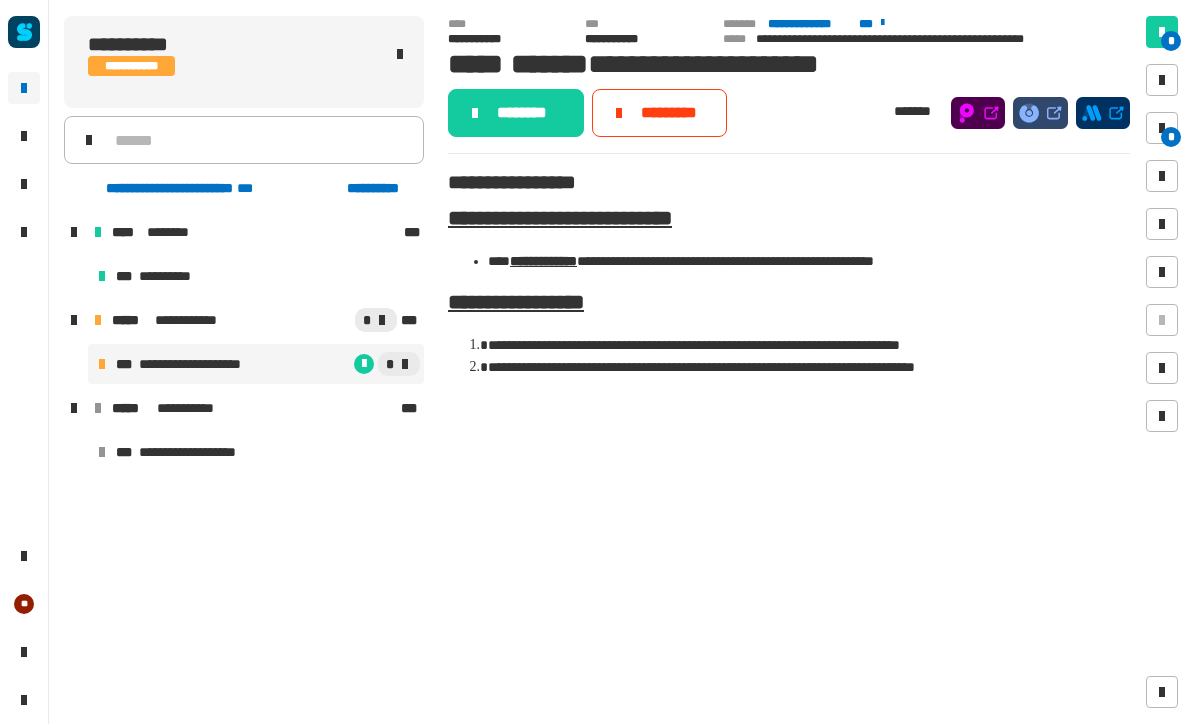 click on "********" 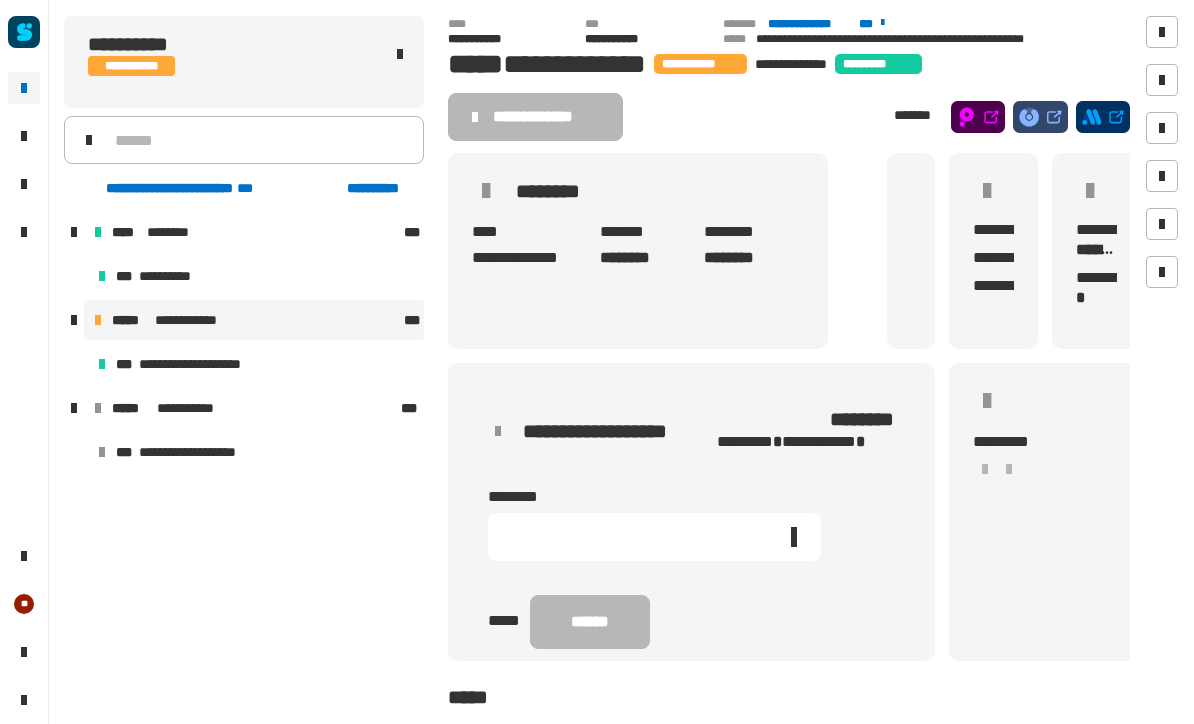 click on "**********" at bounding box center [254, 320] 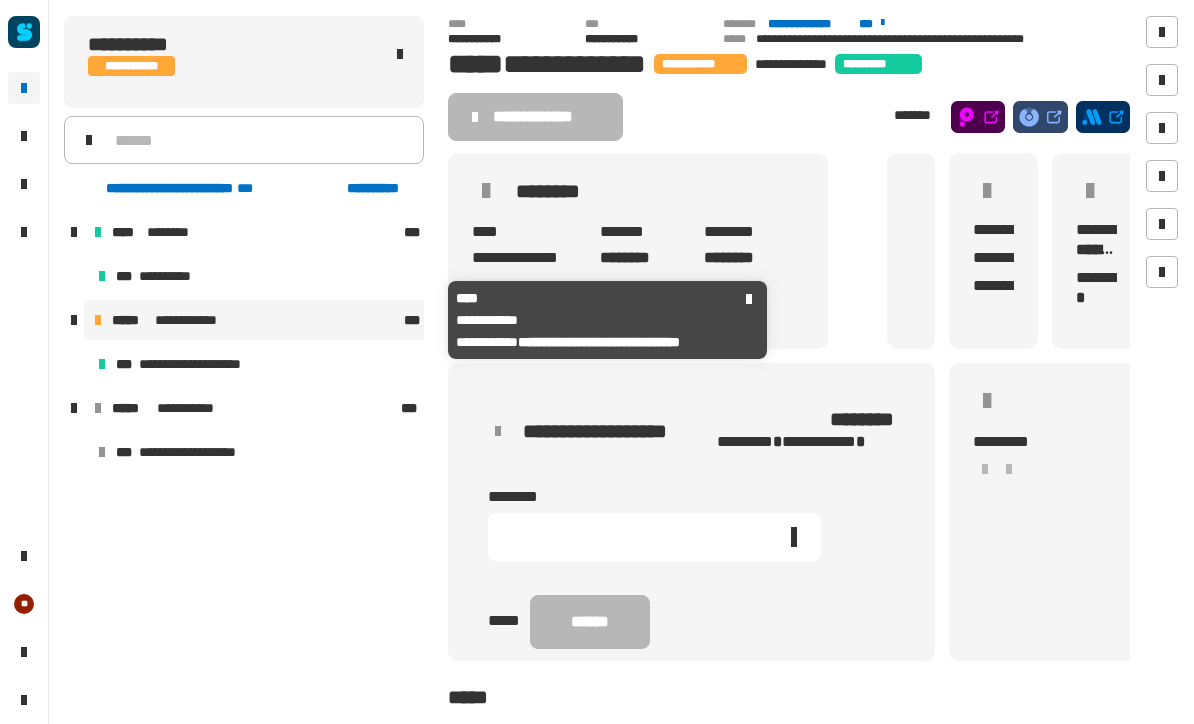 click 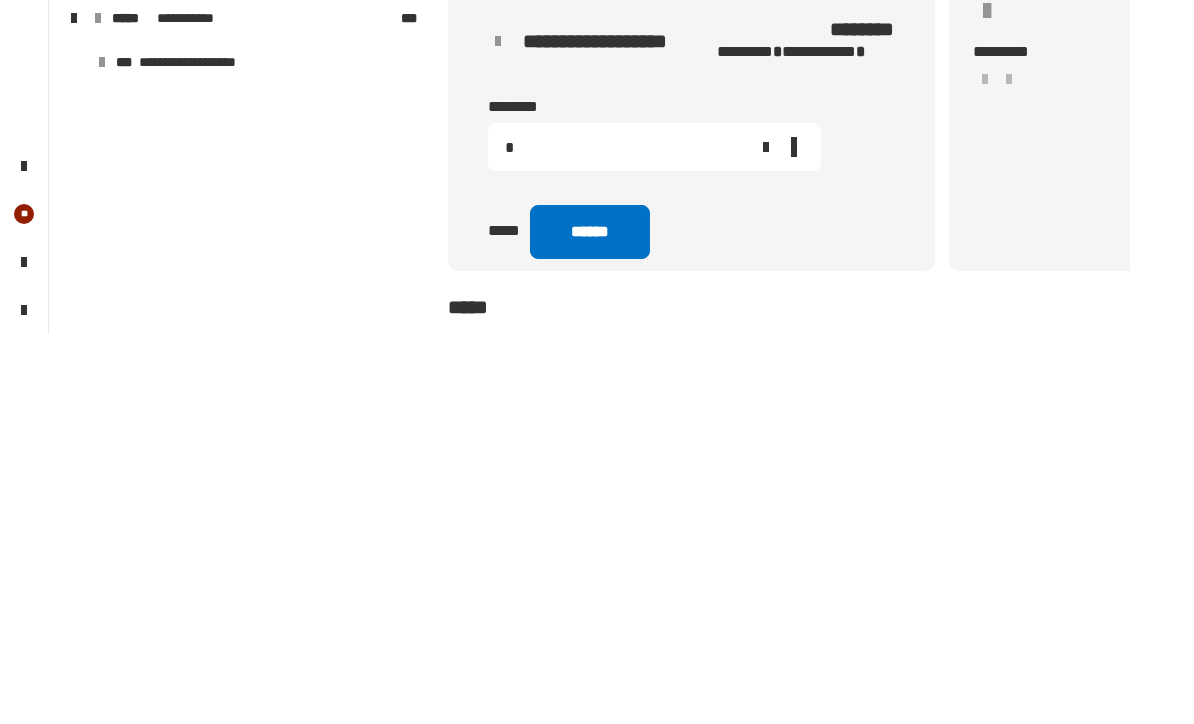 type on "*" 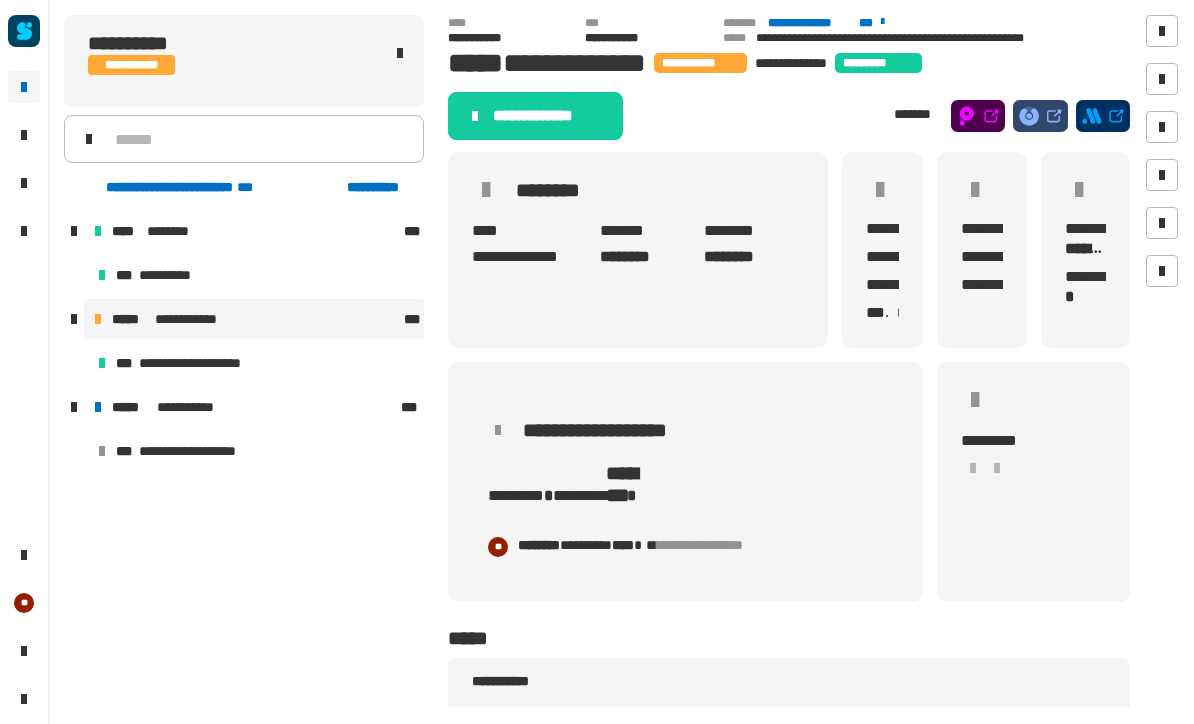 click on "**********" 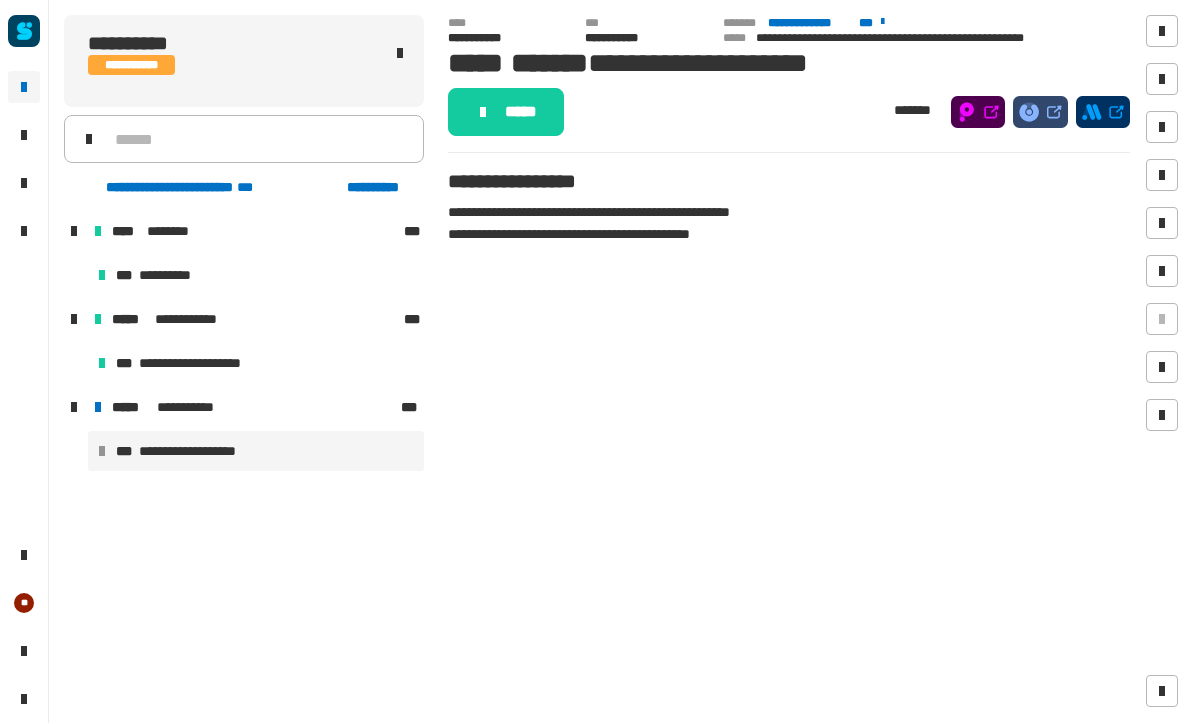 click on "*****" 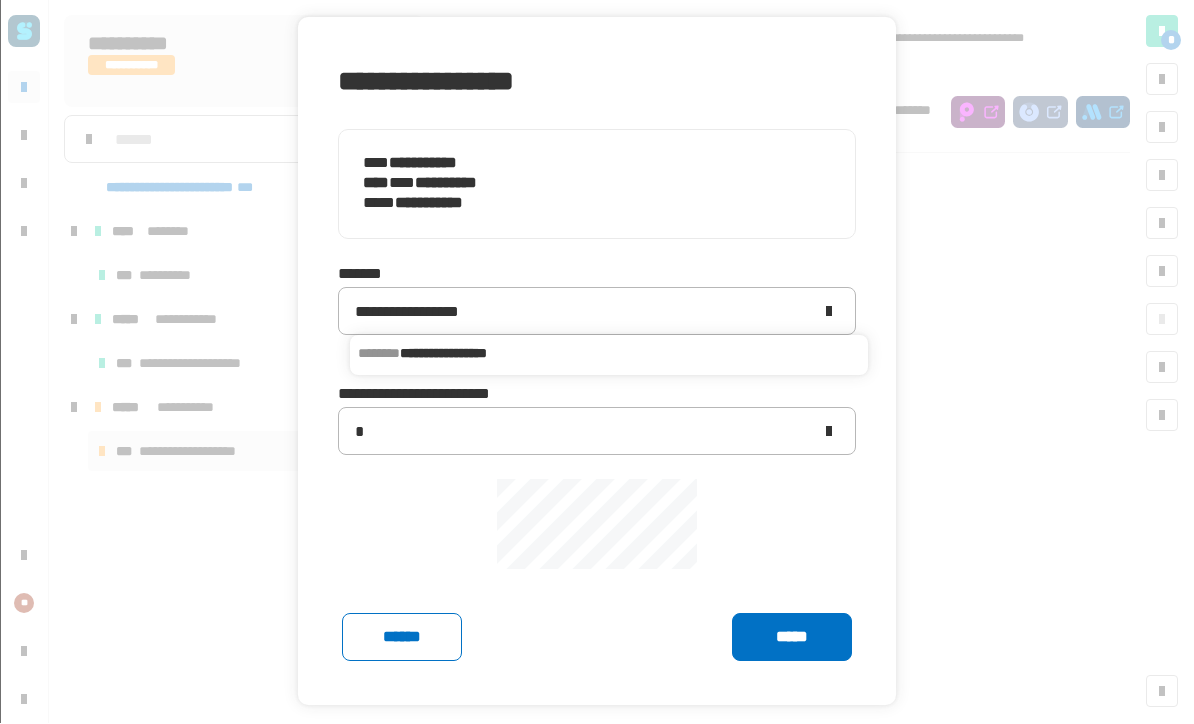 click on "******" 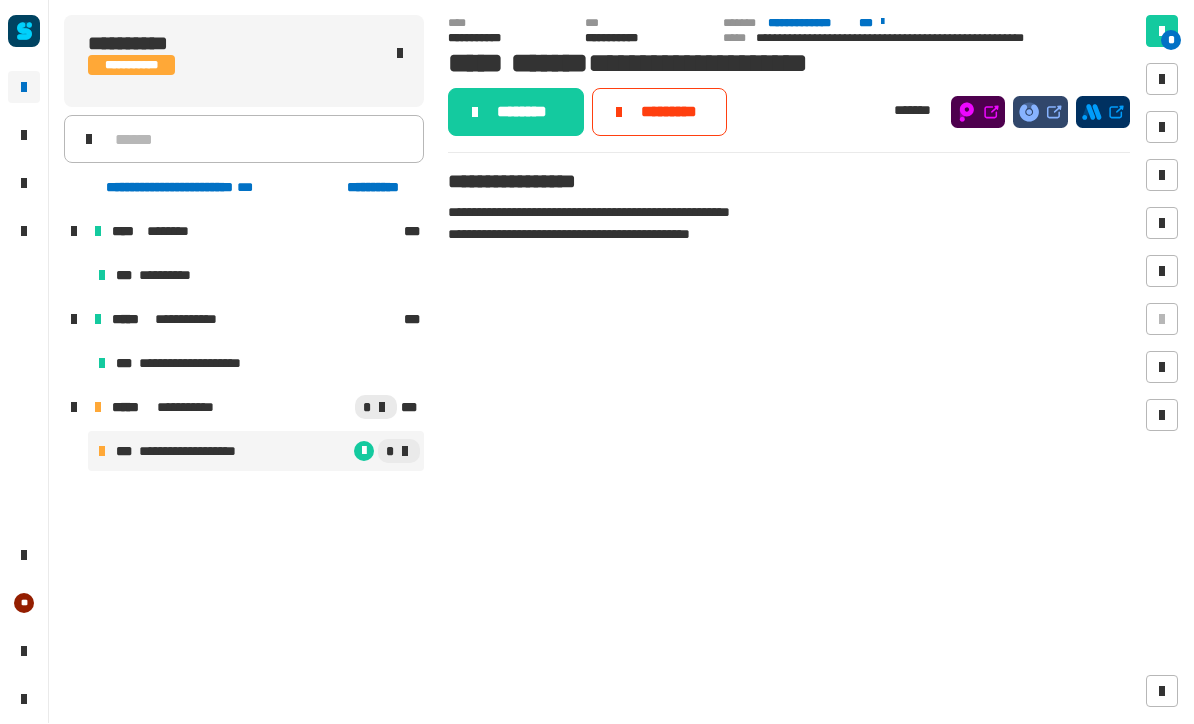 click 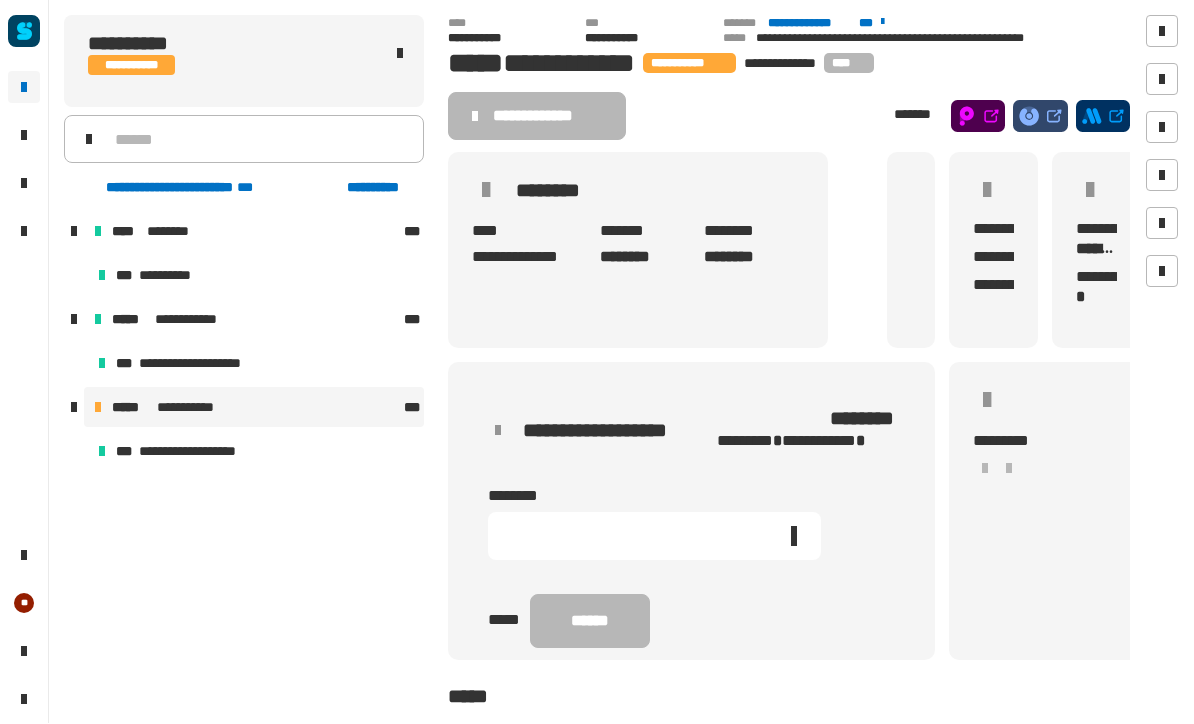 click 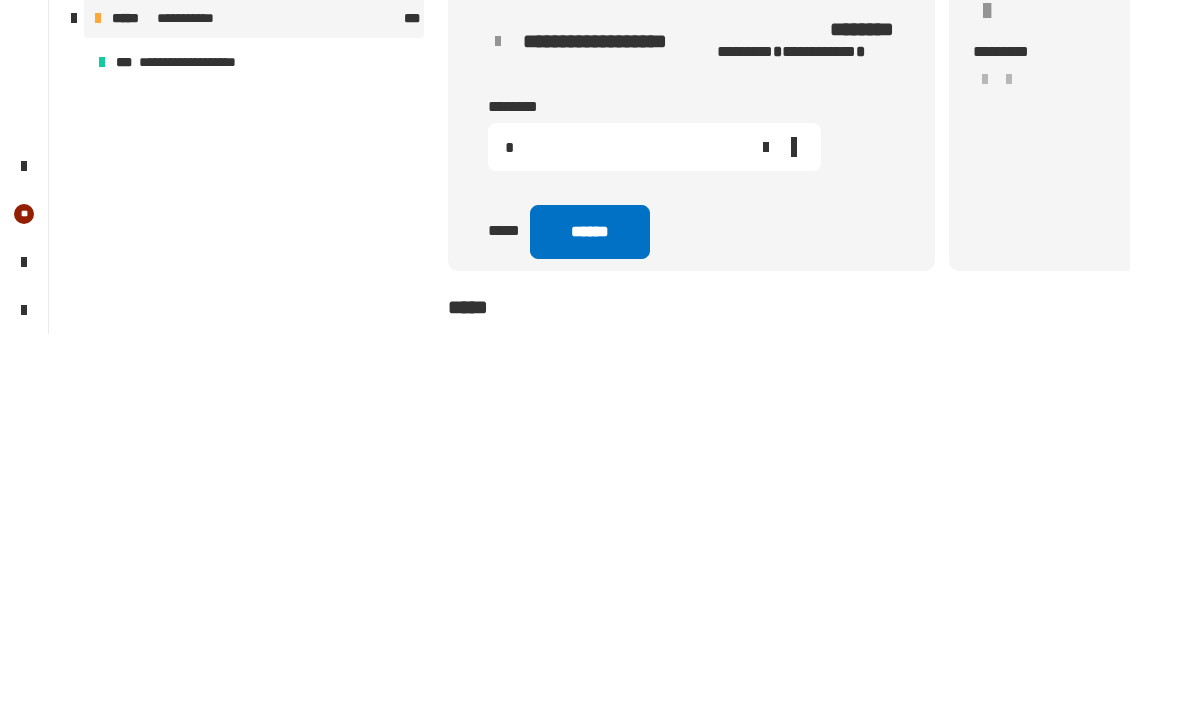 type on "*" 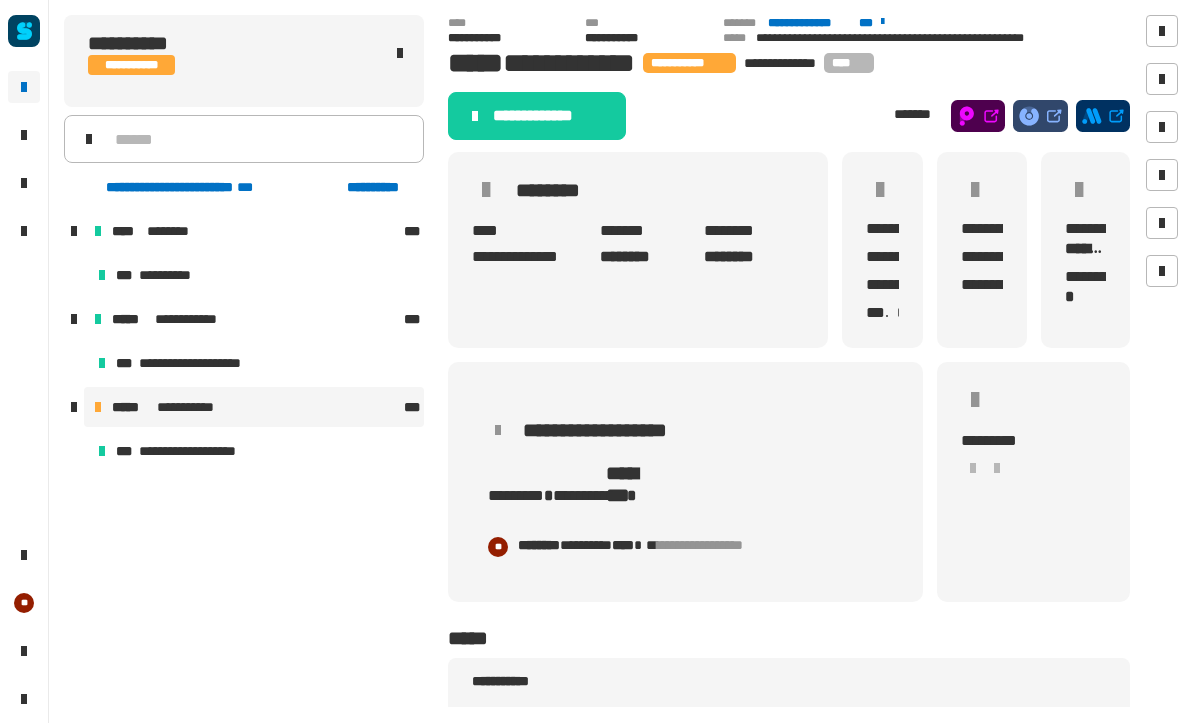 click on "**********" 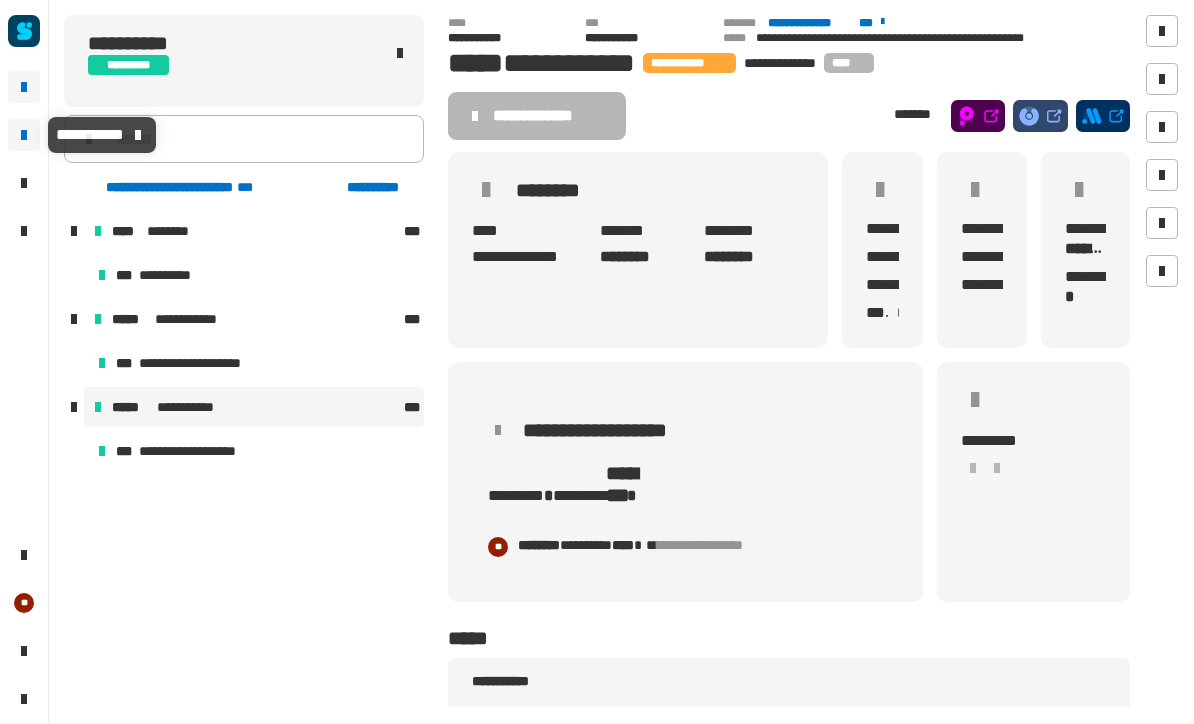 click 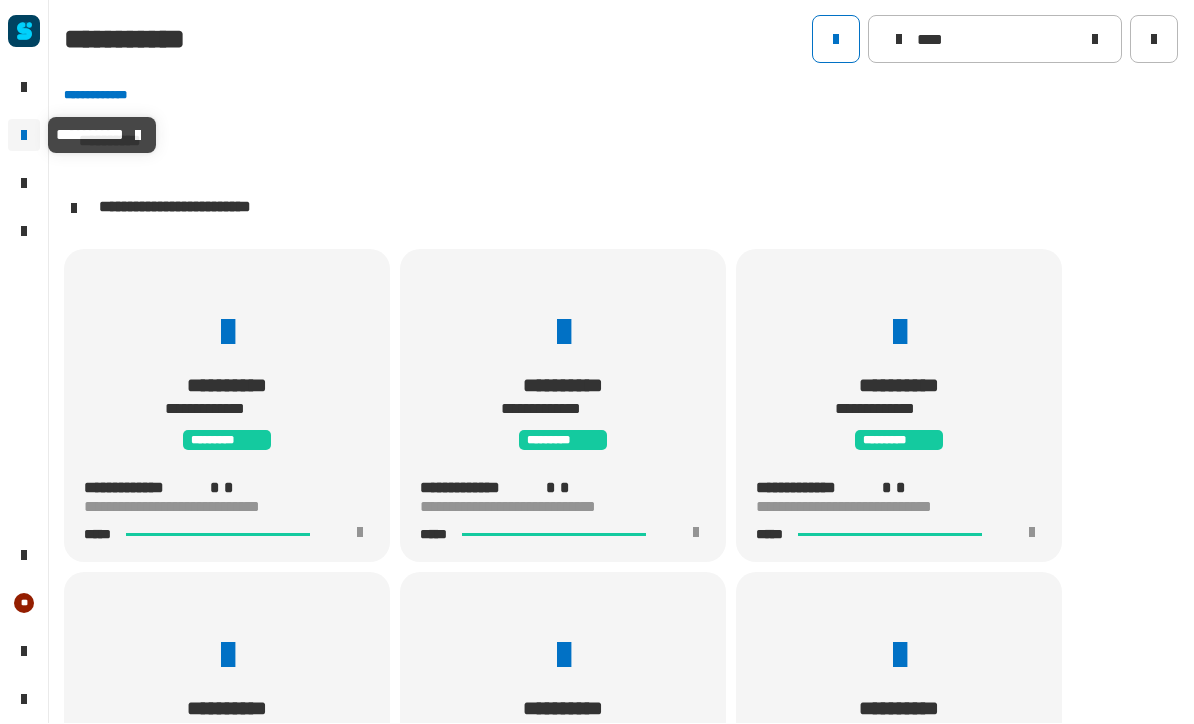 scroll, scrollTop: 1, scrollLeft: 0, axis: vertical 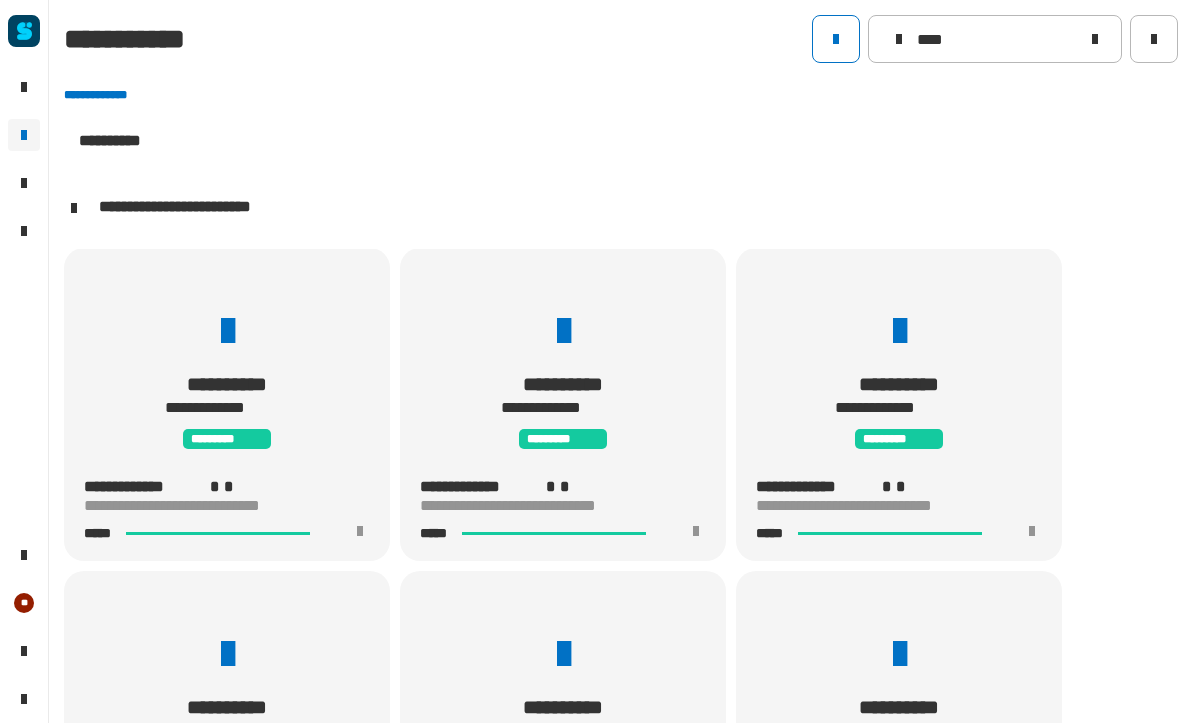 click 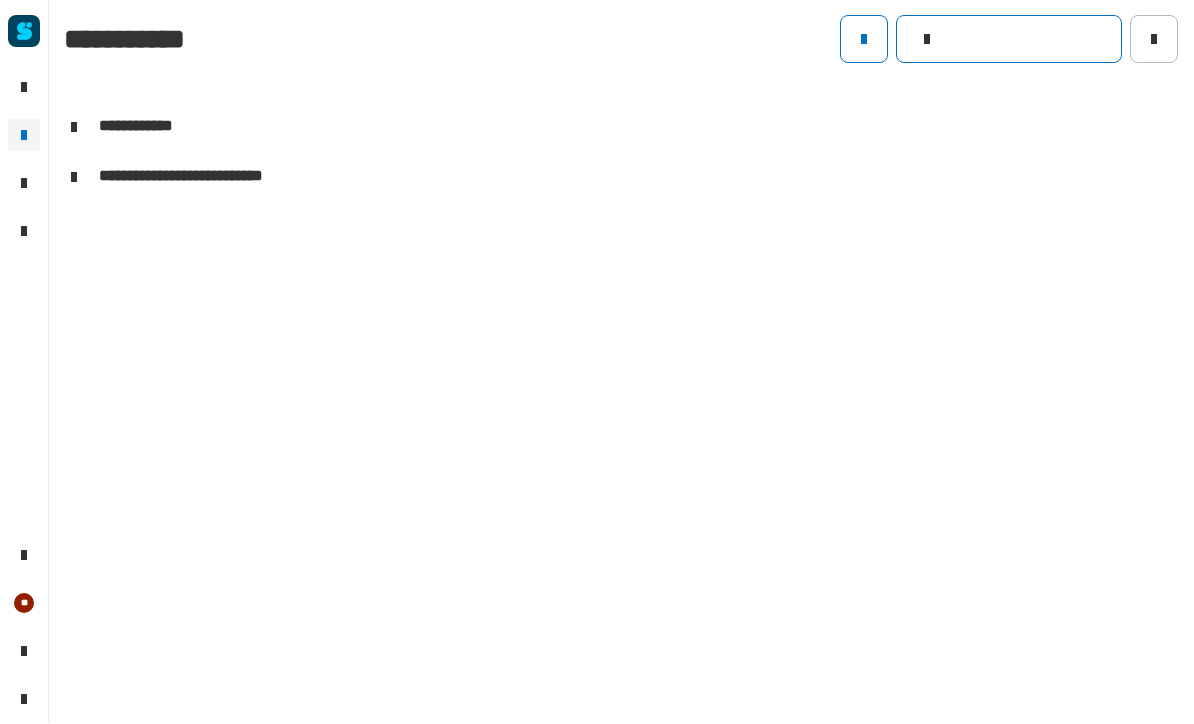 click 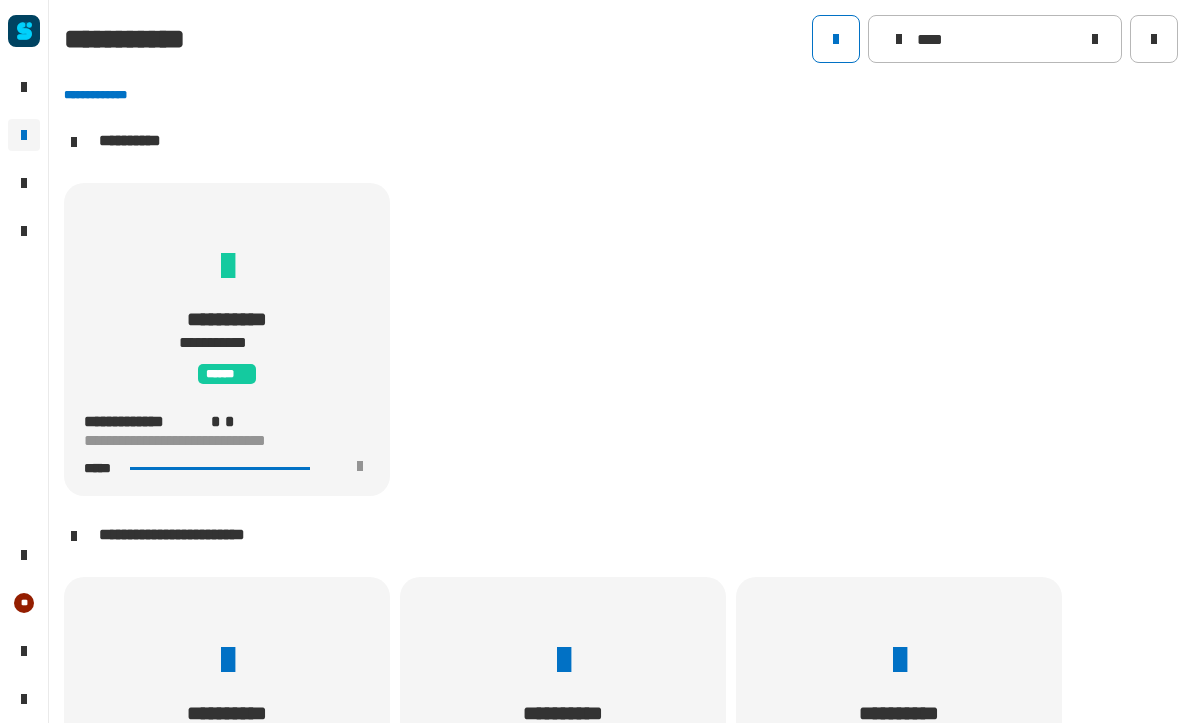 scroll, scrollTop: 1, scrollLeft: 0, axis: vertical 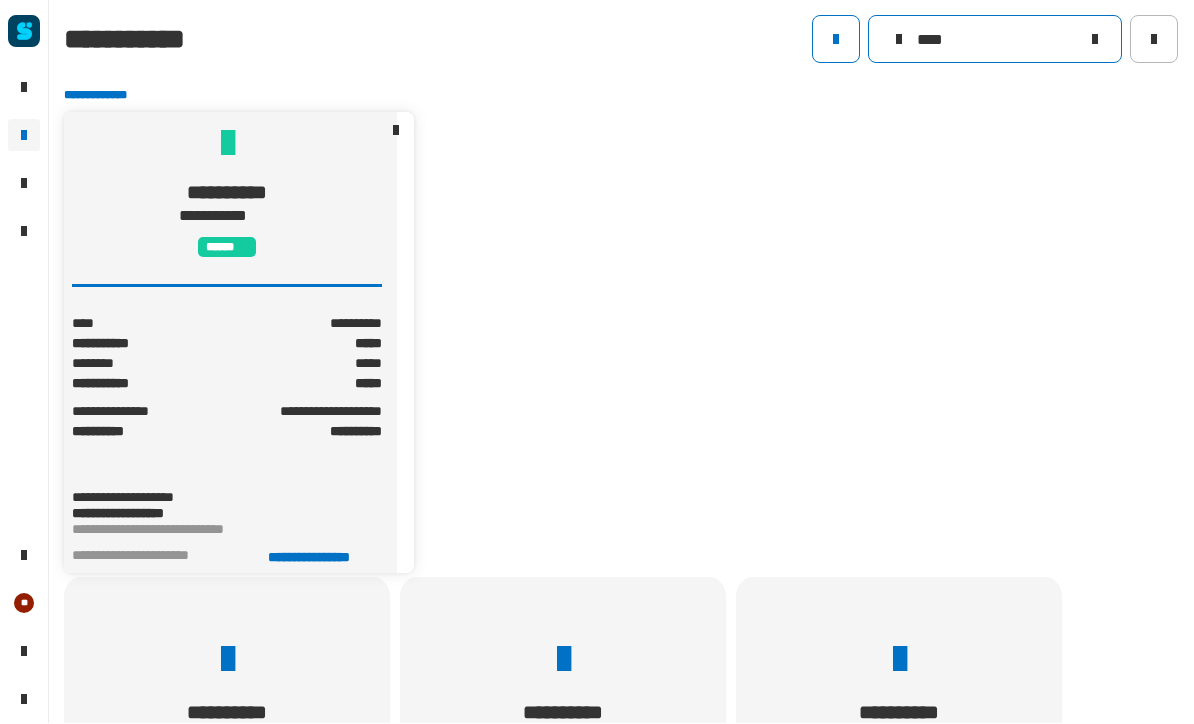 type on "****" 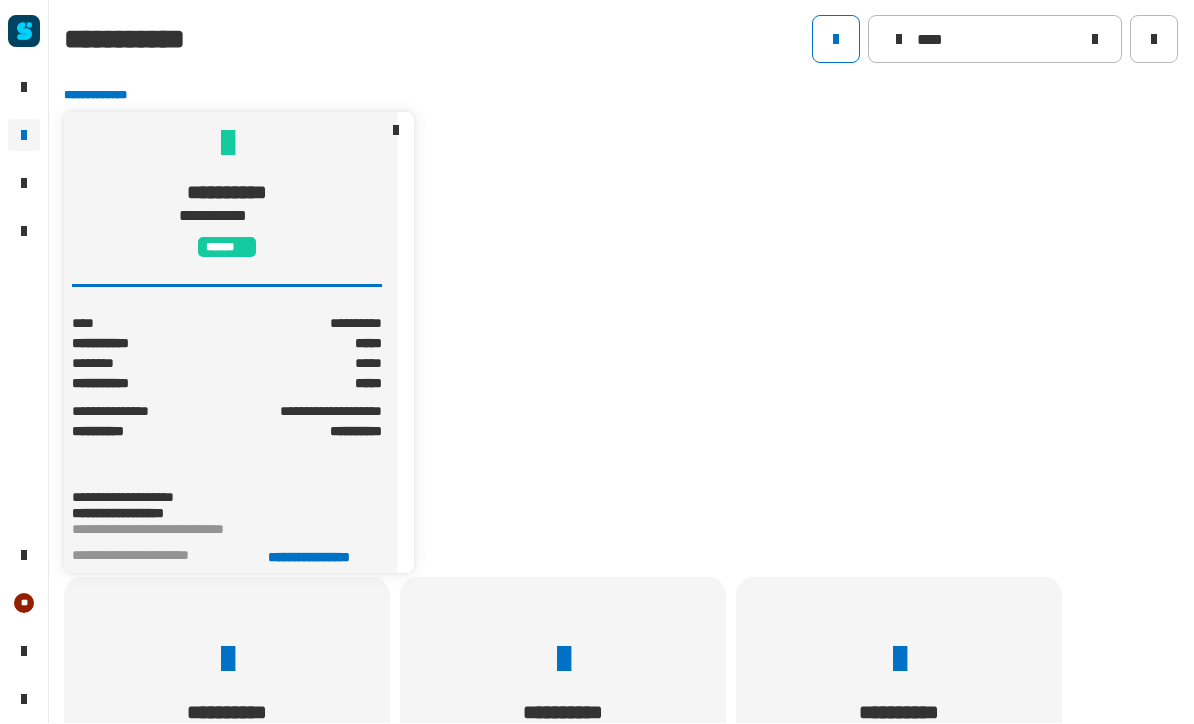 click on "**********" 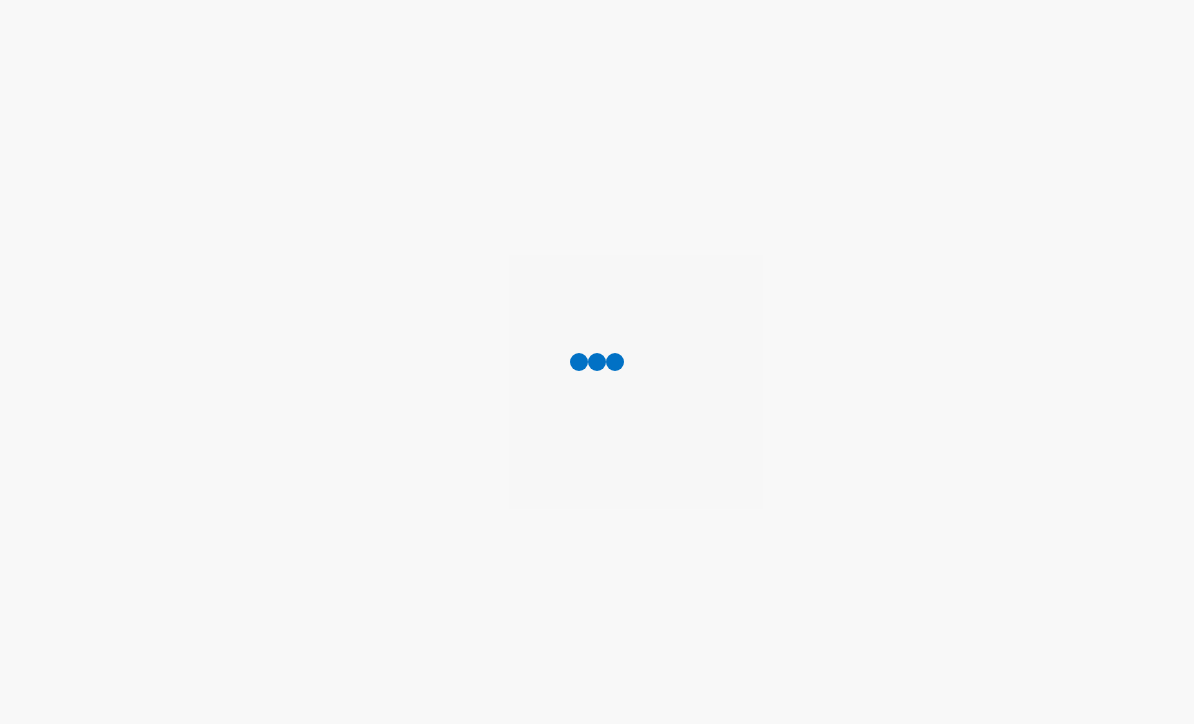 scroll, scrollTop: 0, scrollLeft: 0, axis: both 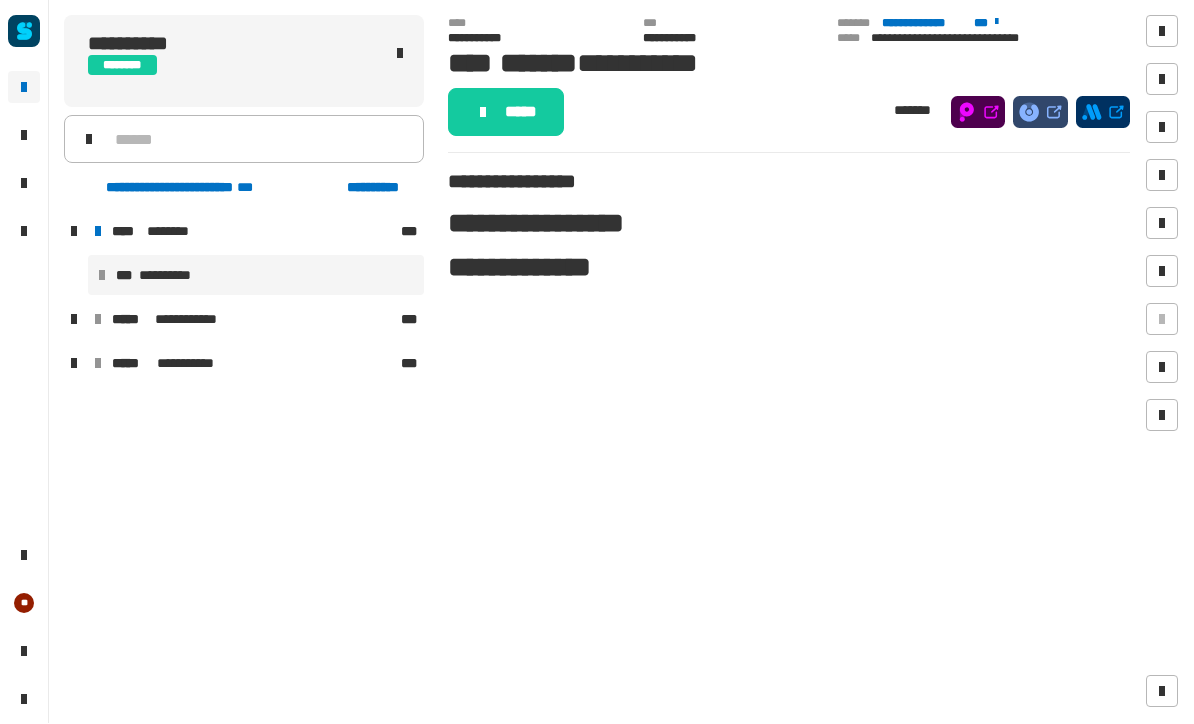 click on "**********" 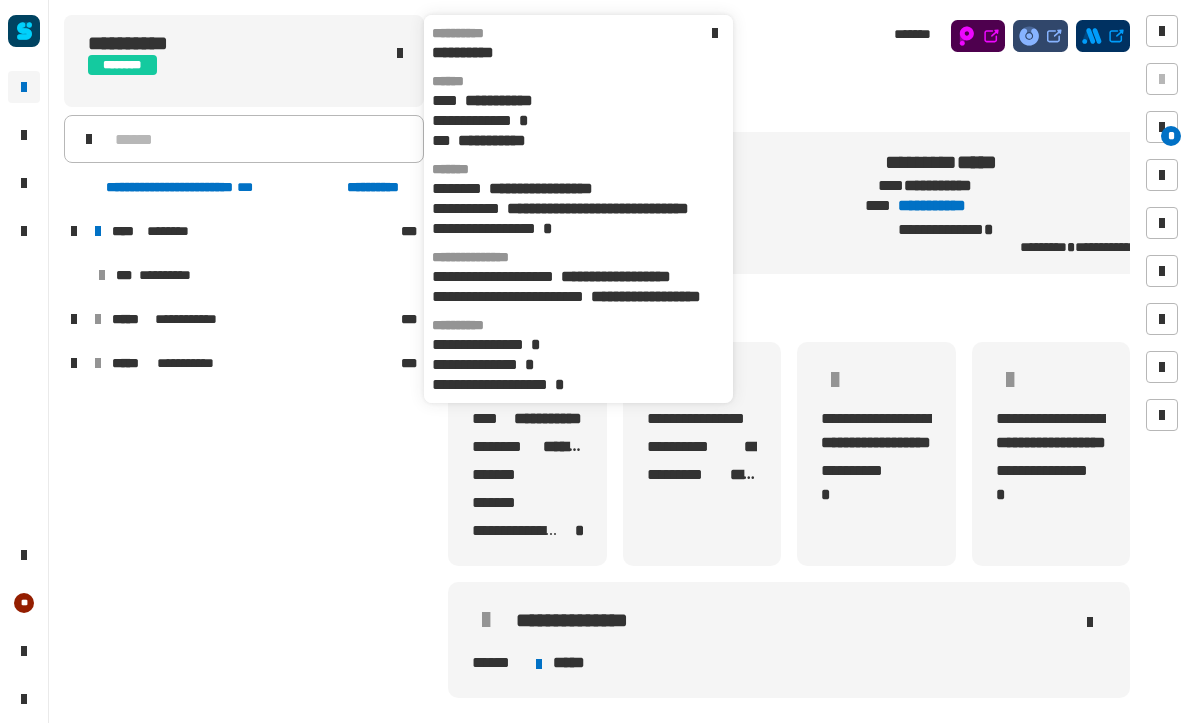 scroll, scrollTop: 0, scrollLeft: 12, axis: horizontal 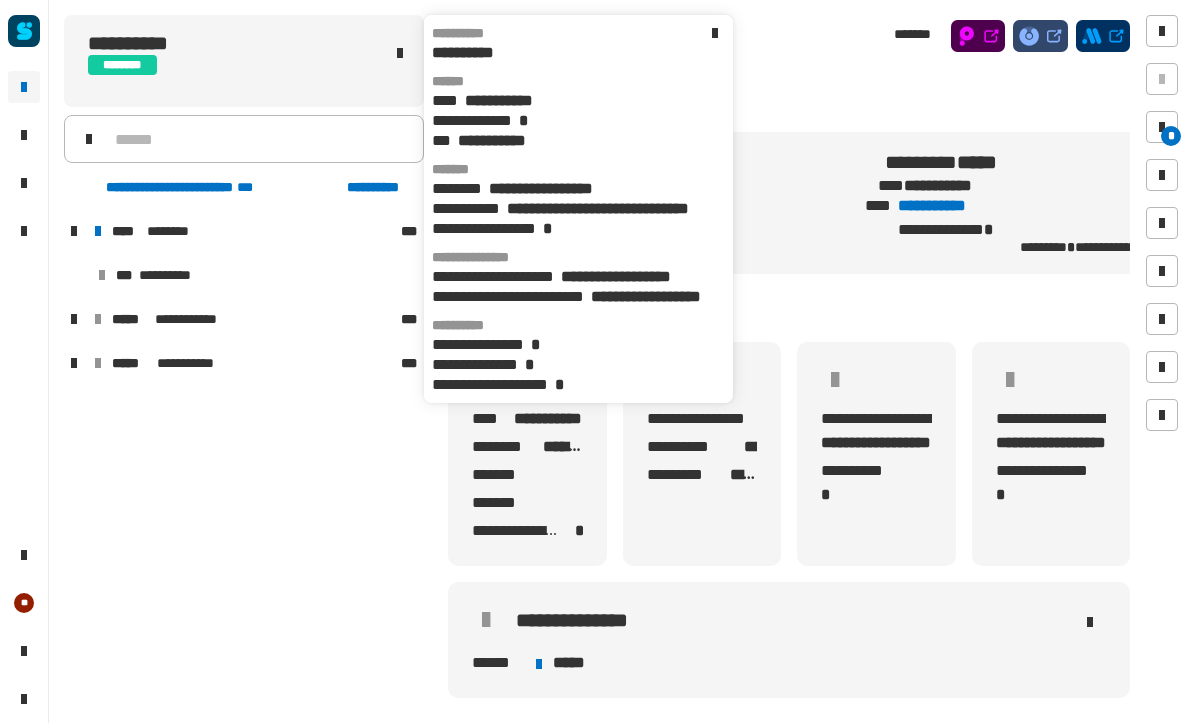 click on "**********" 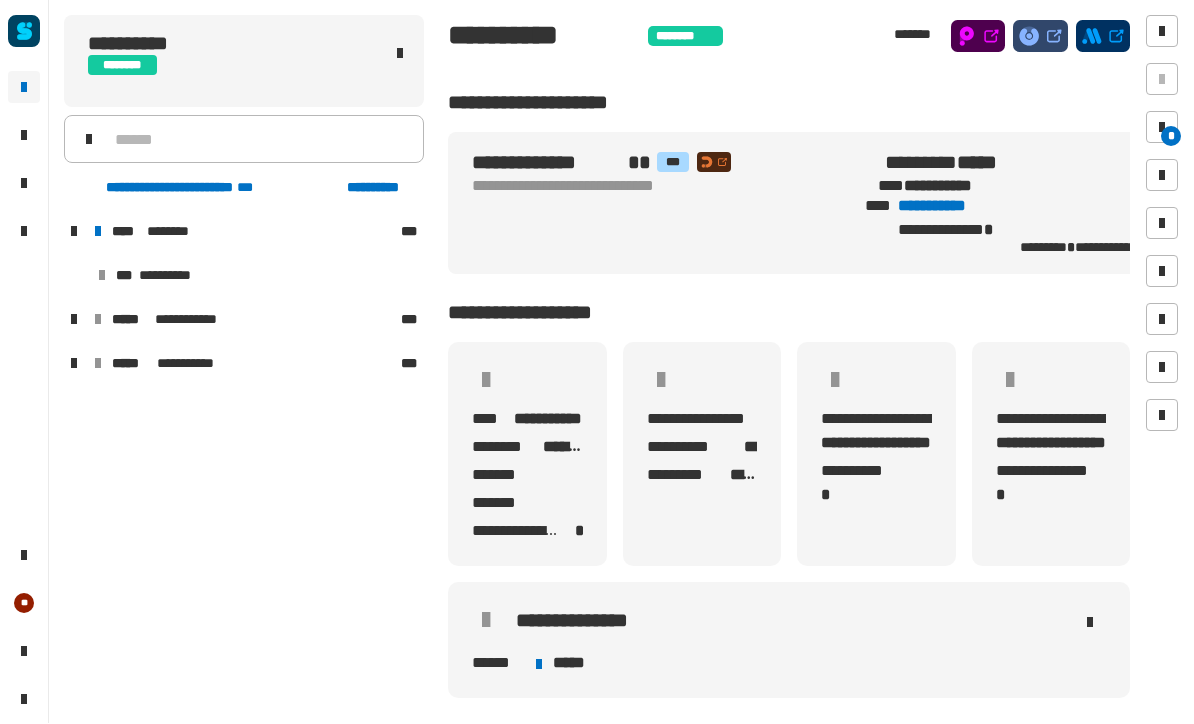 click on "**** ******** ***" at bounding box center [254, 232] 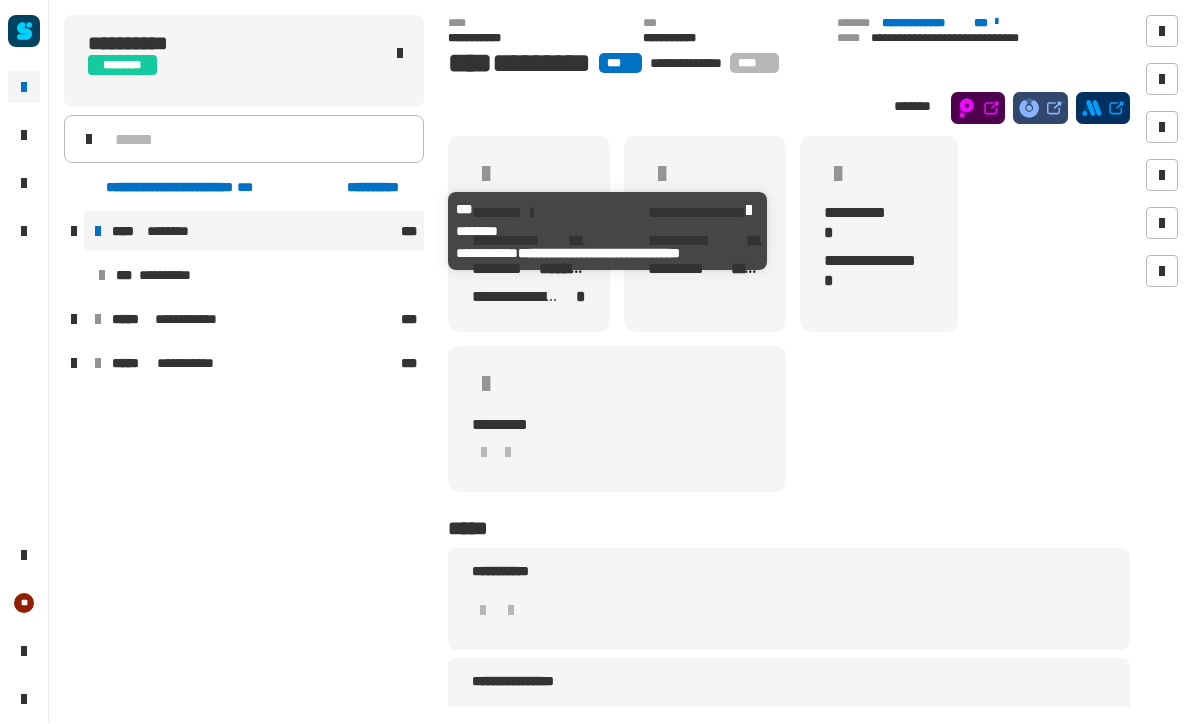 click on "**** ******** ***" at bounding box center (254, 232) 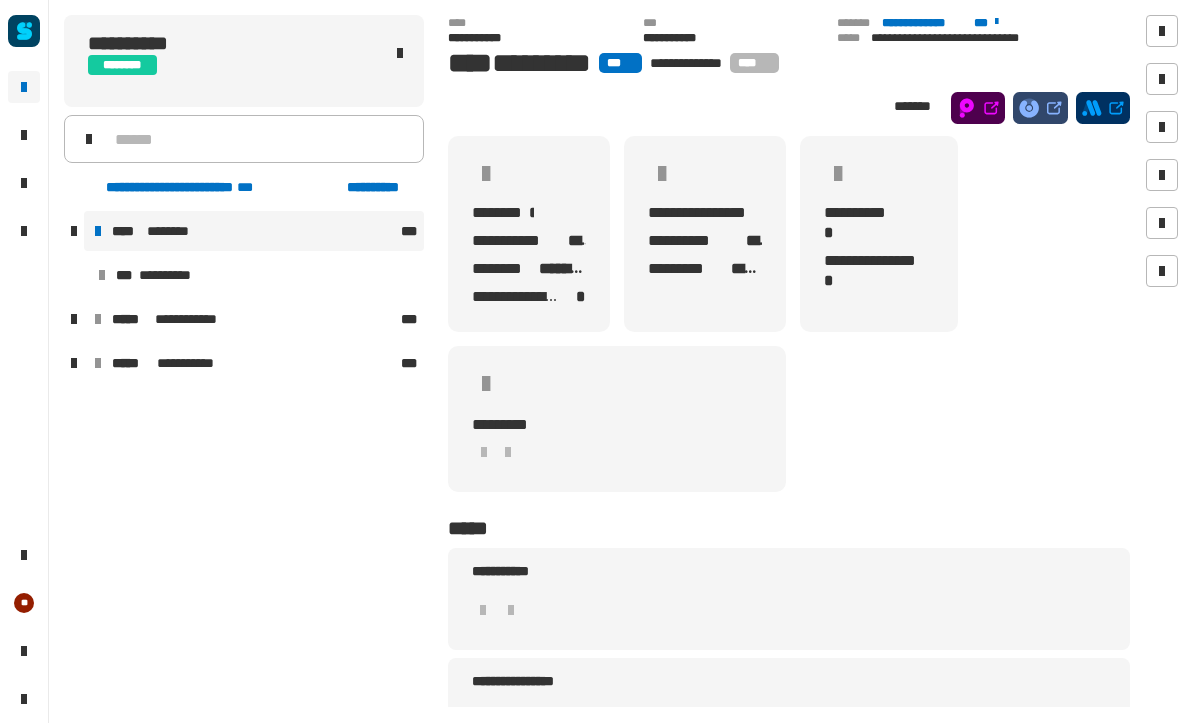 click on "**********" at bounding box center (256, 276) 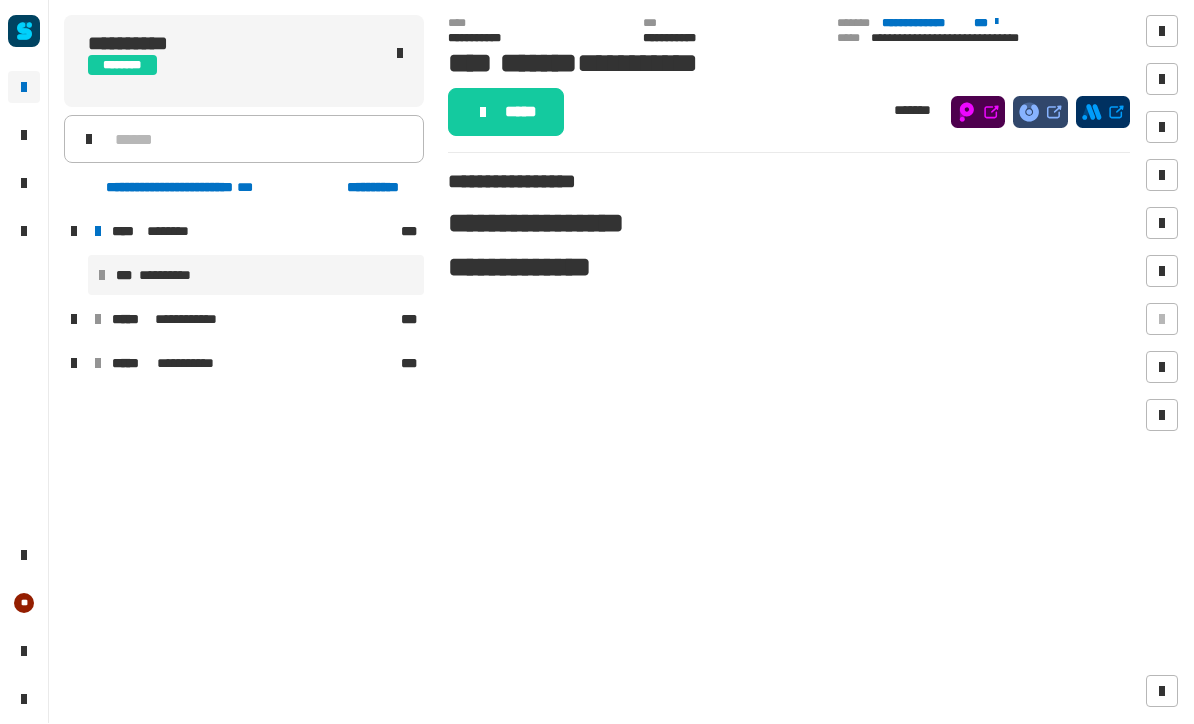 click on "*****" 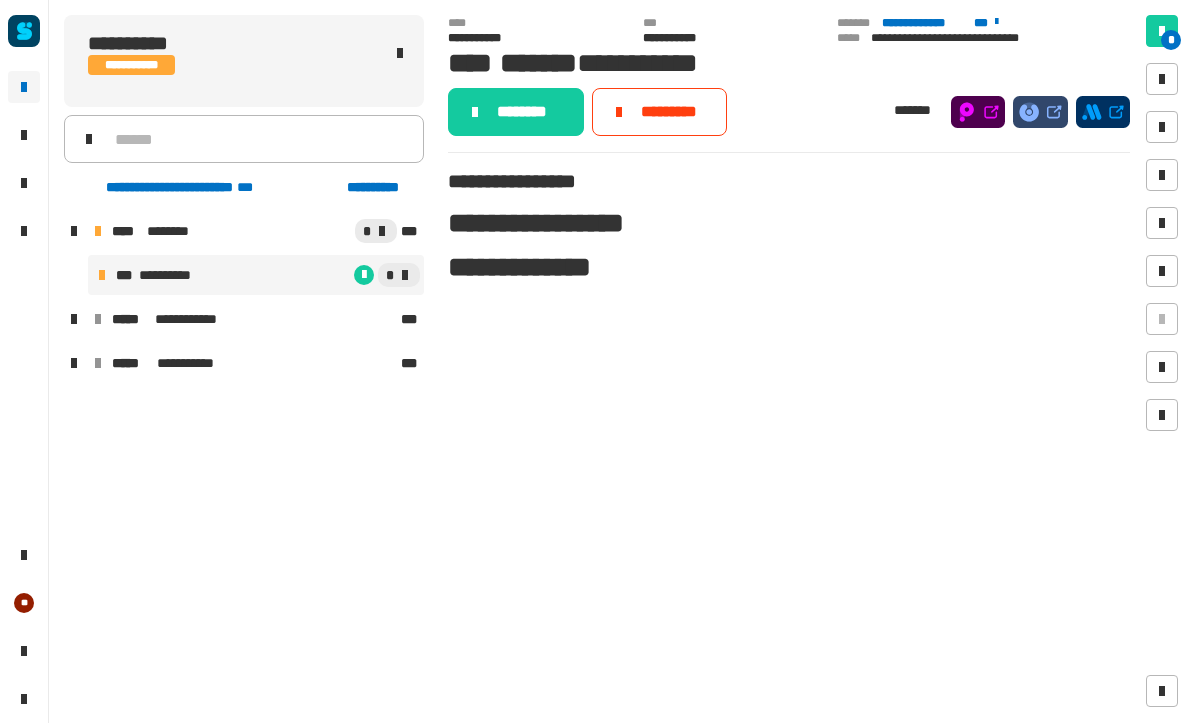 click on "********" 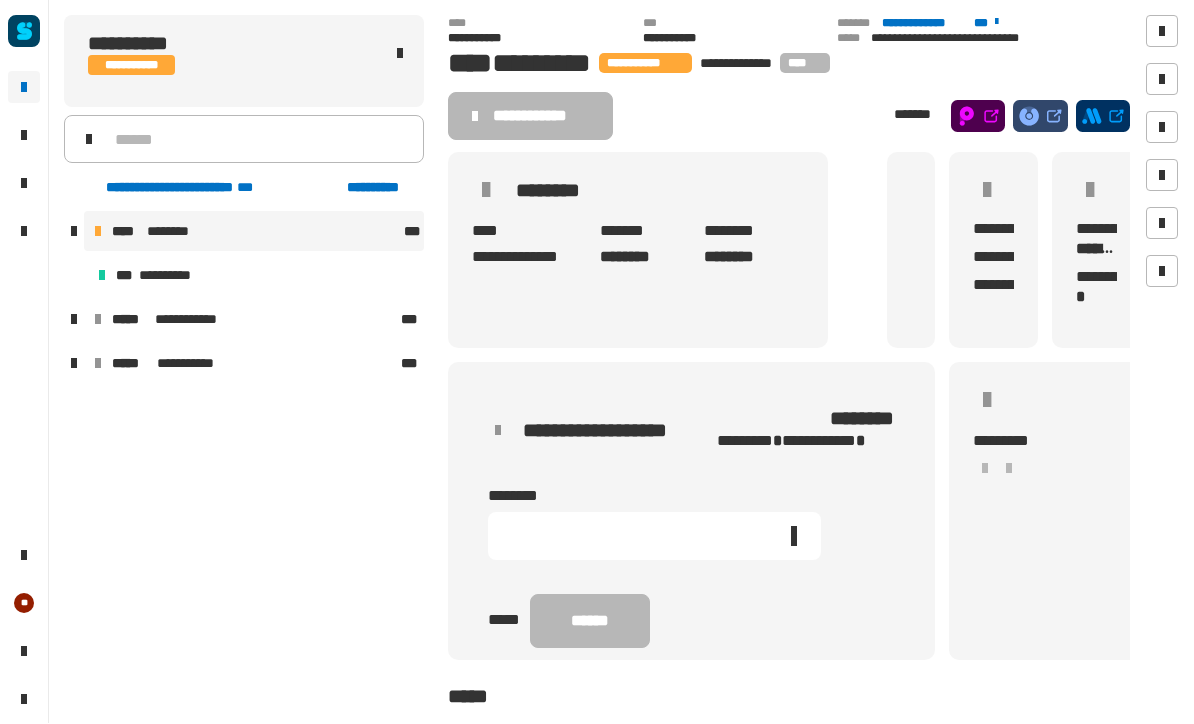 click on "********" 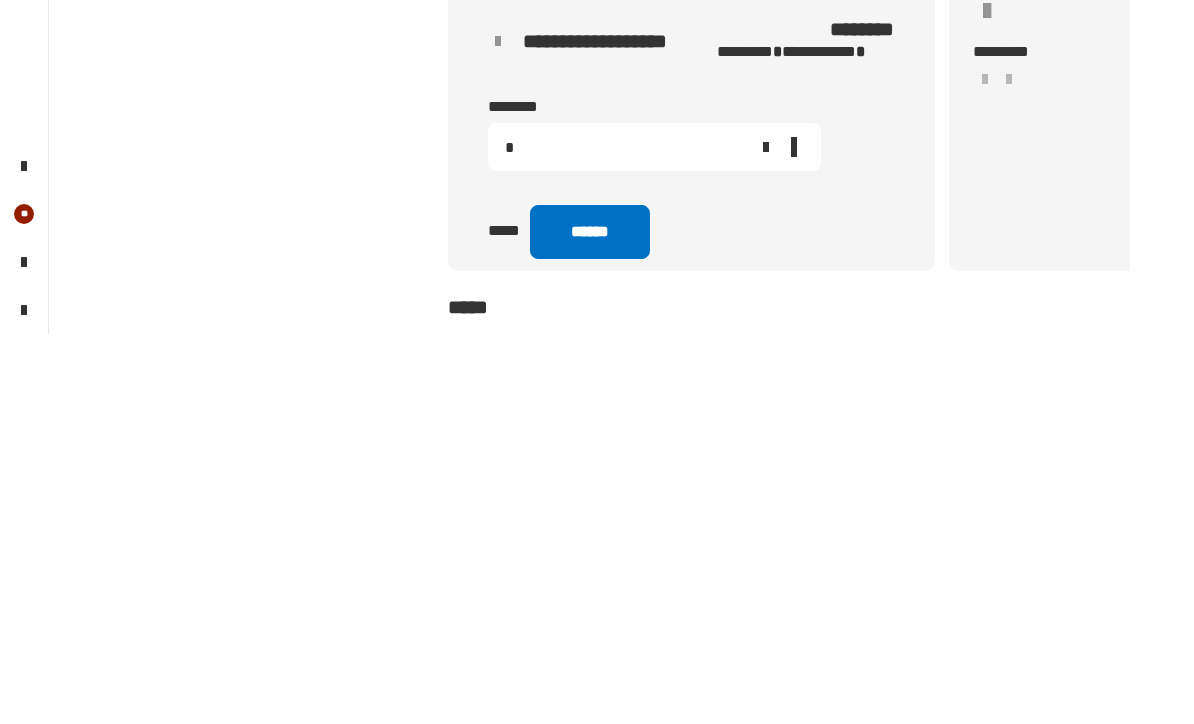 type on "*" 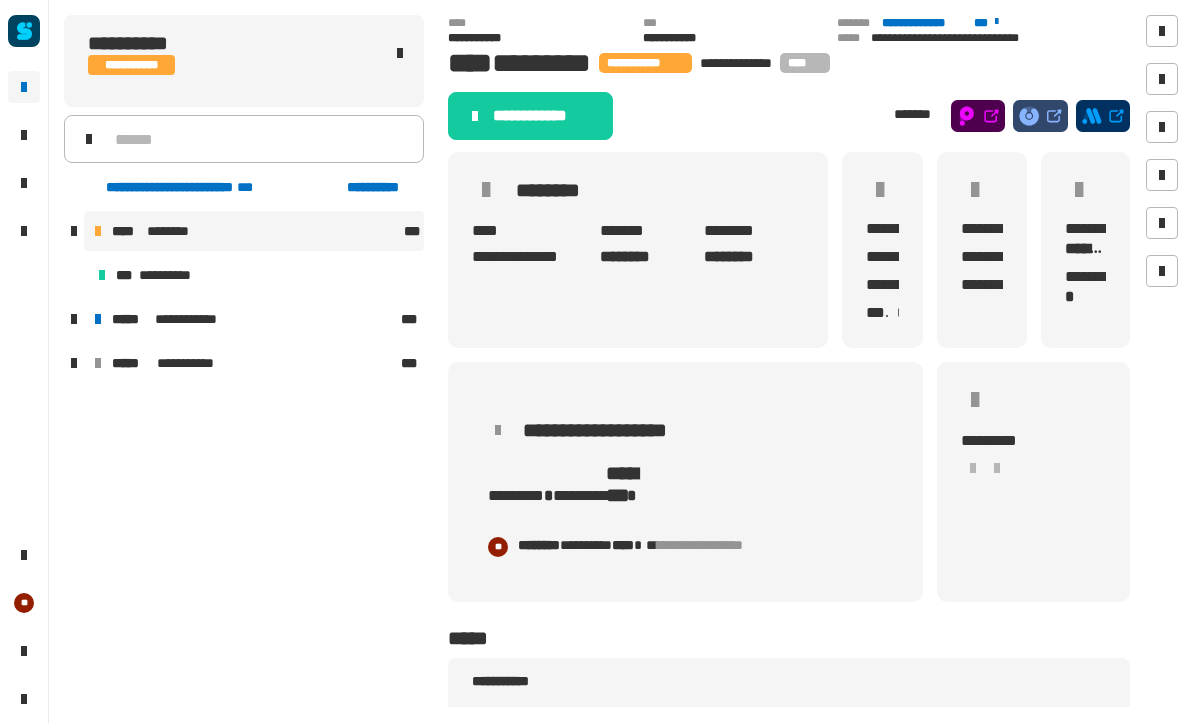 click on "**********" 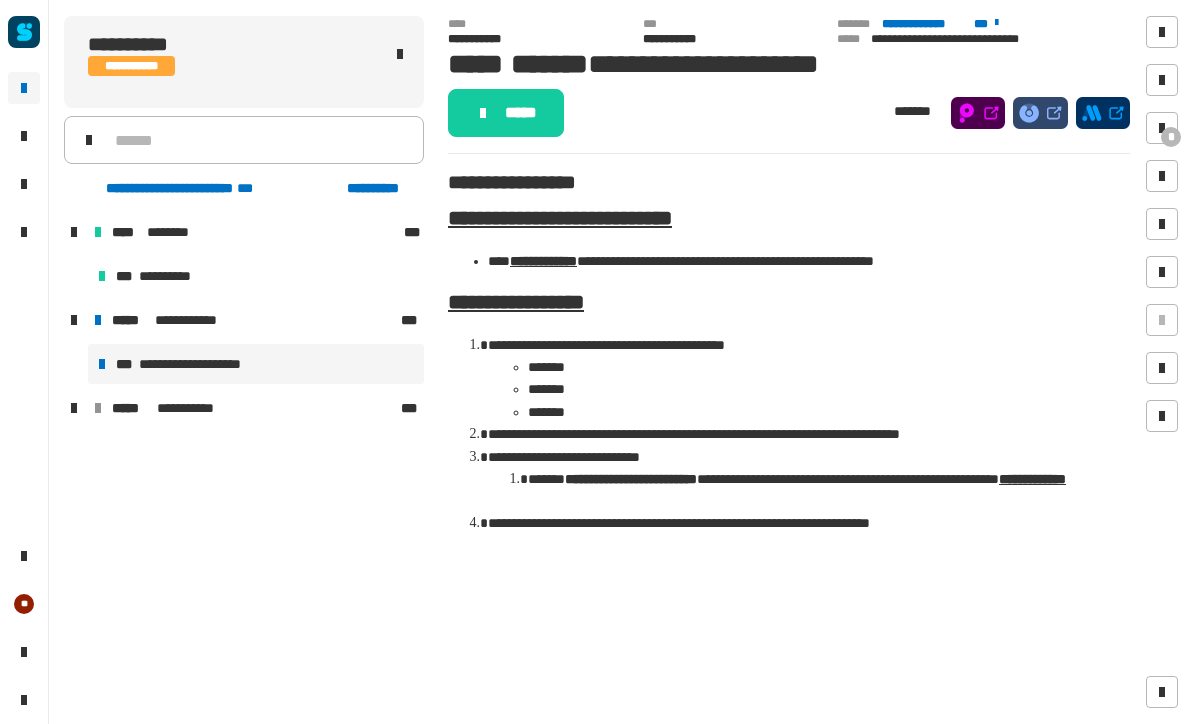 click on "*****" 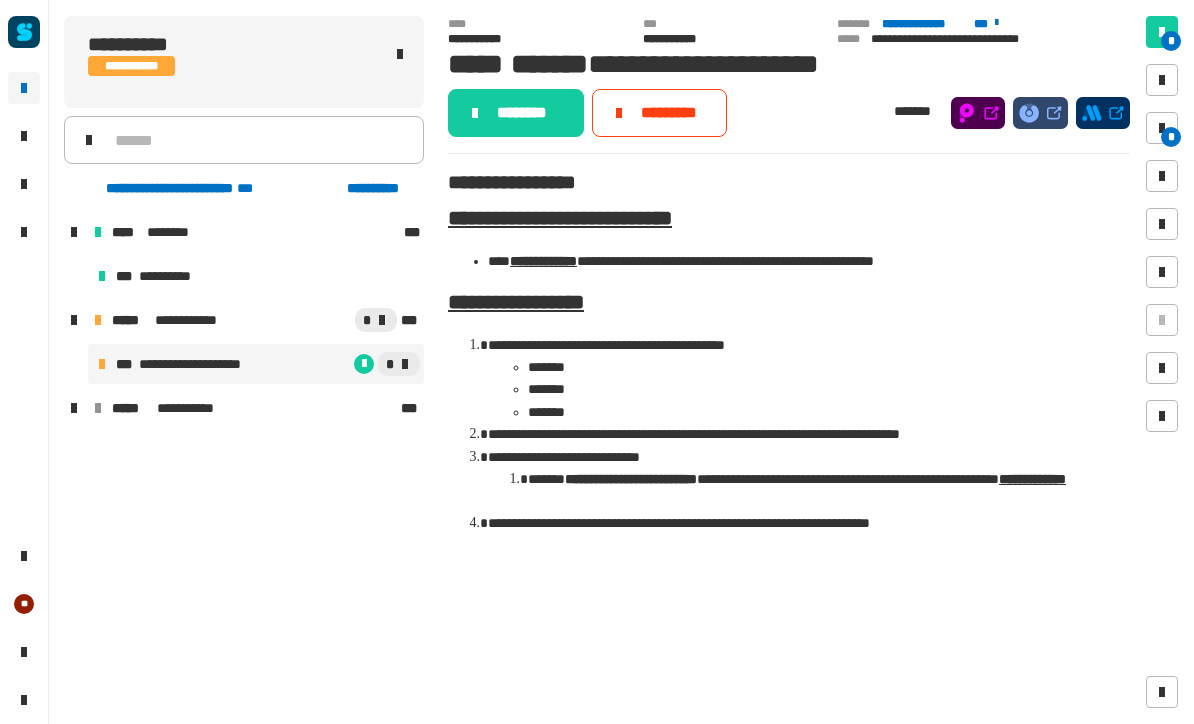 click on "********" 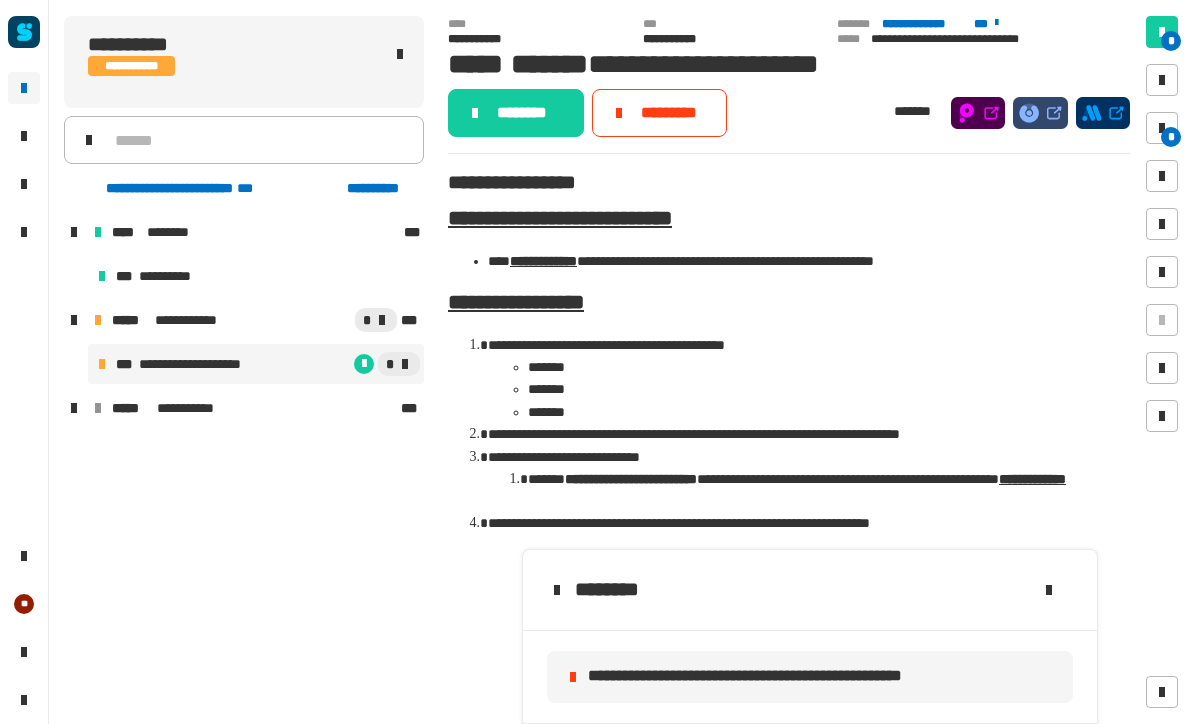 click on "********" 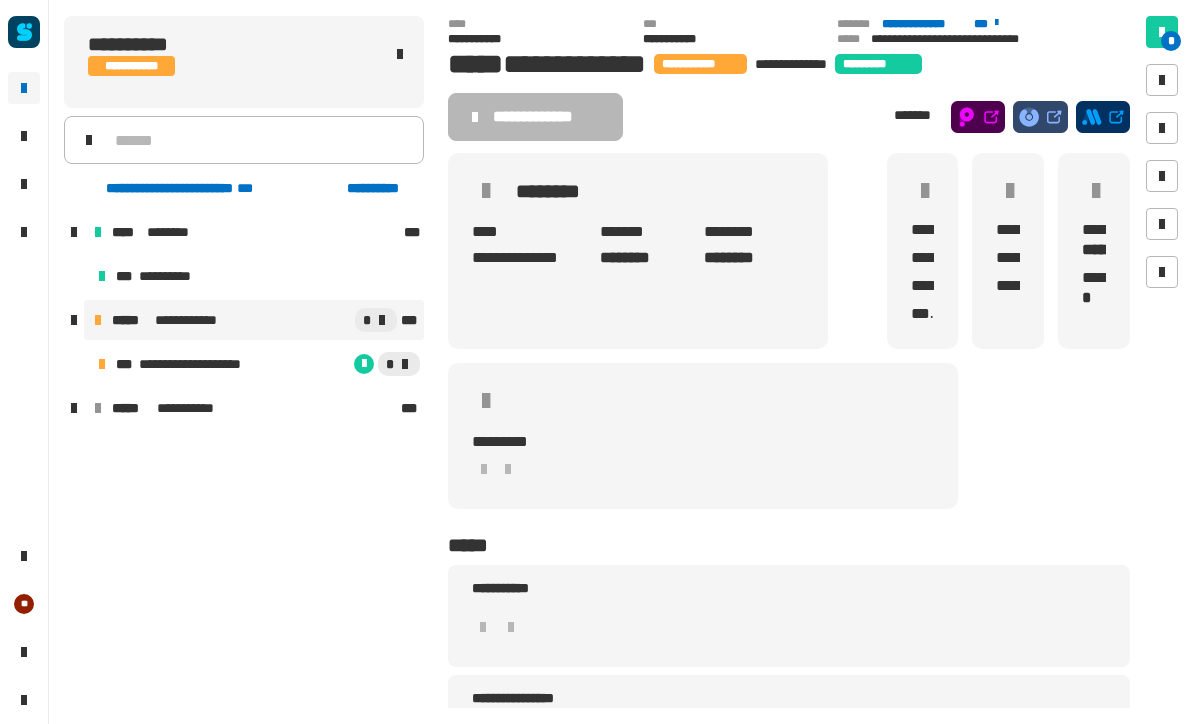 click on "**********" at bounding box center (256, 364) 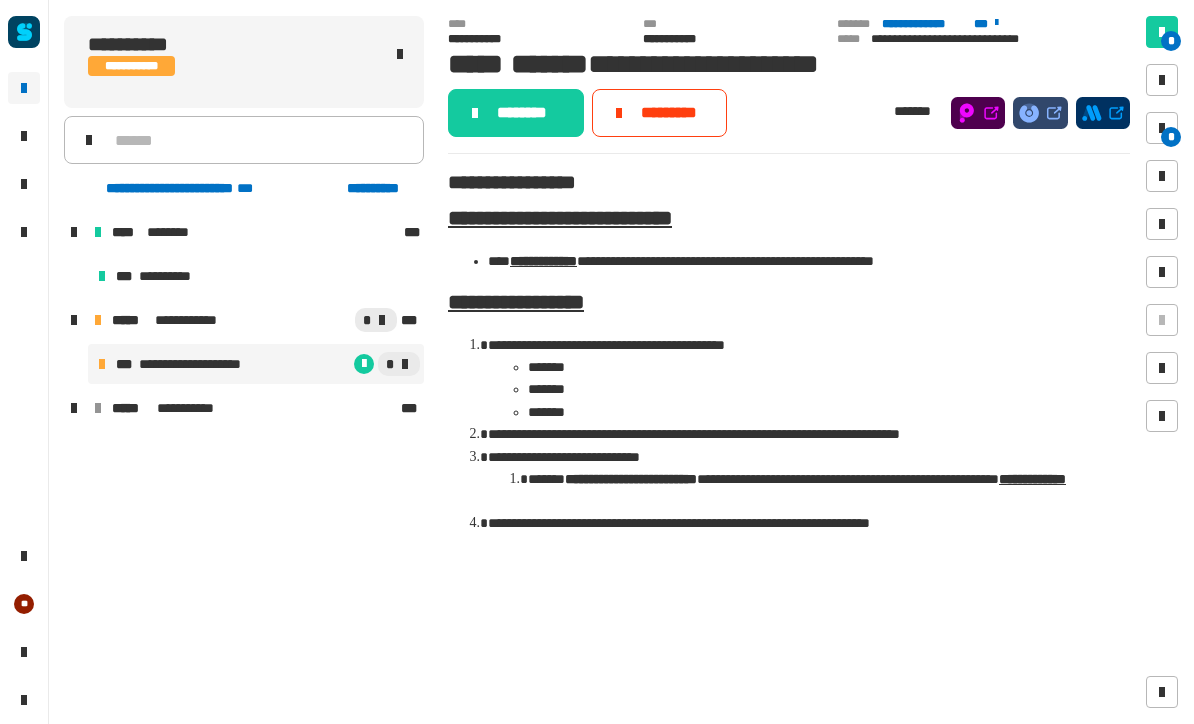 click on "********" 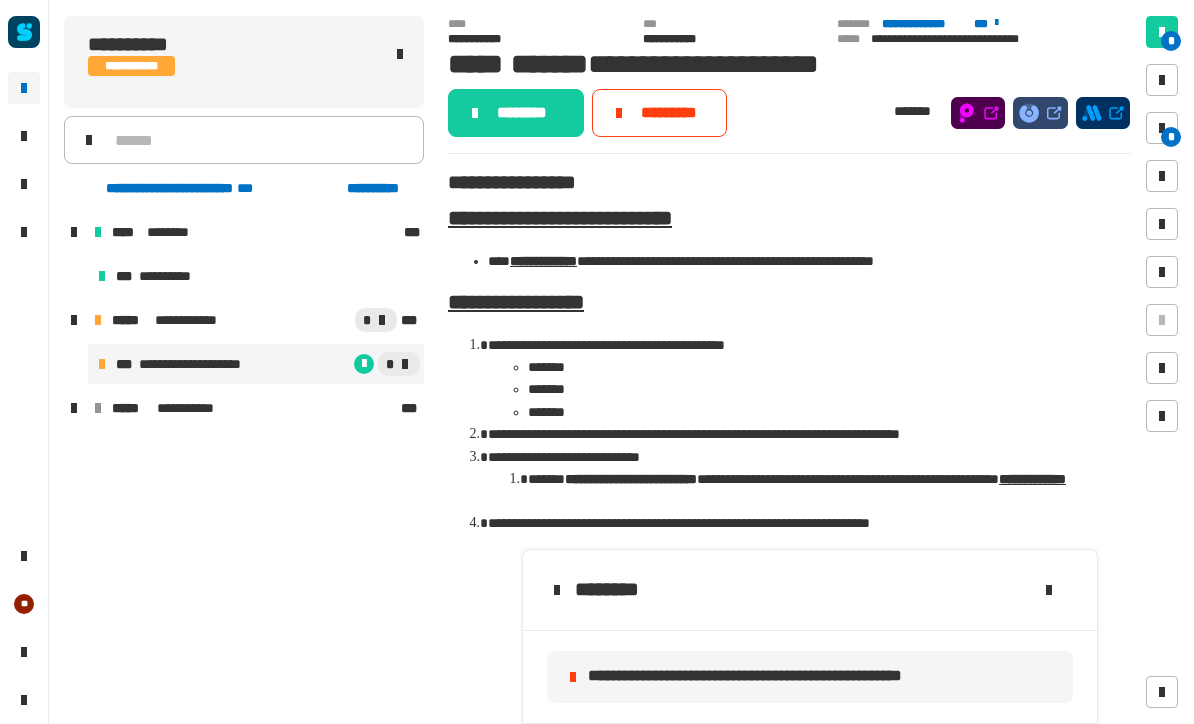 click on "*" at bounding box center (1162, 128) 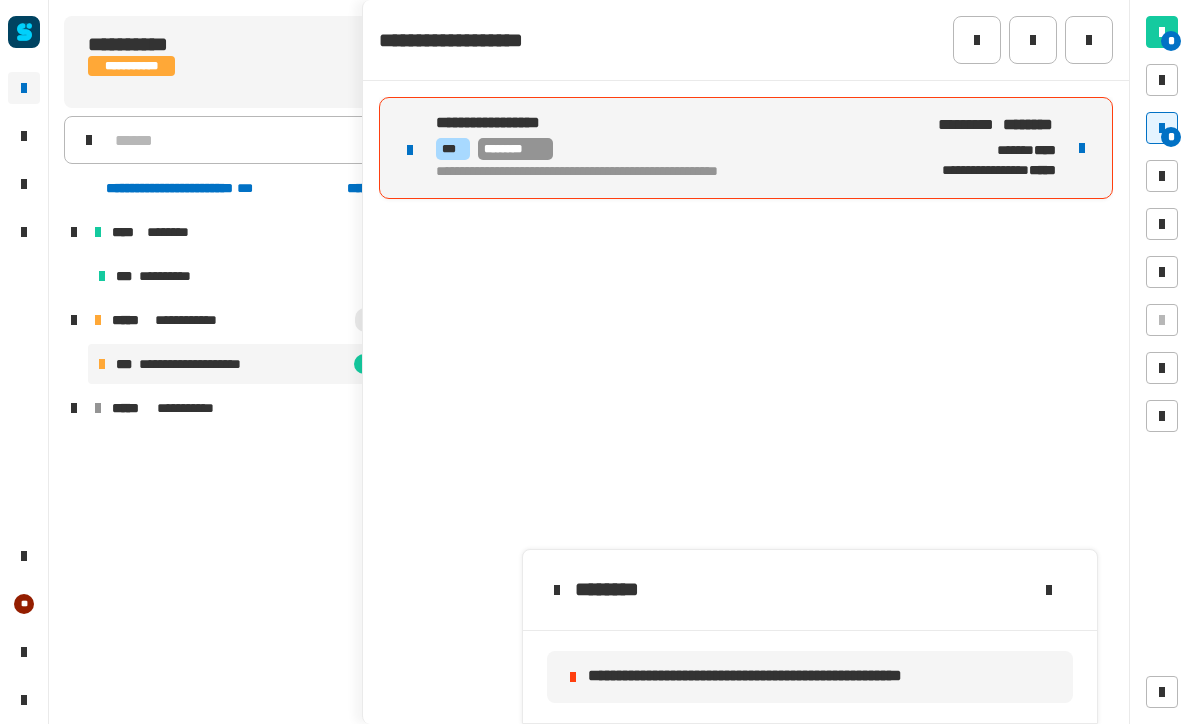 click on "**********" 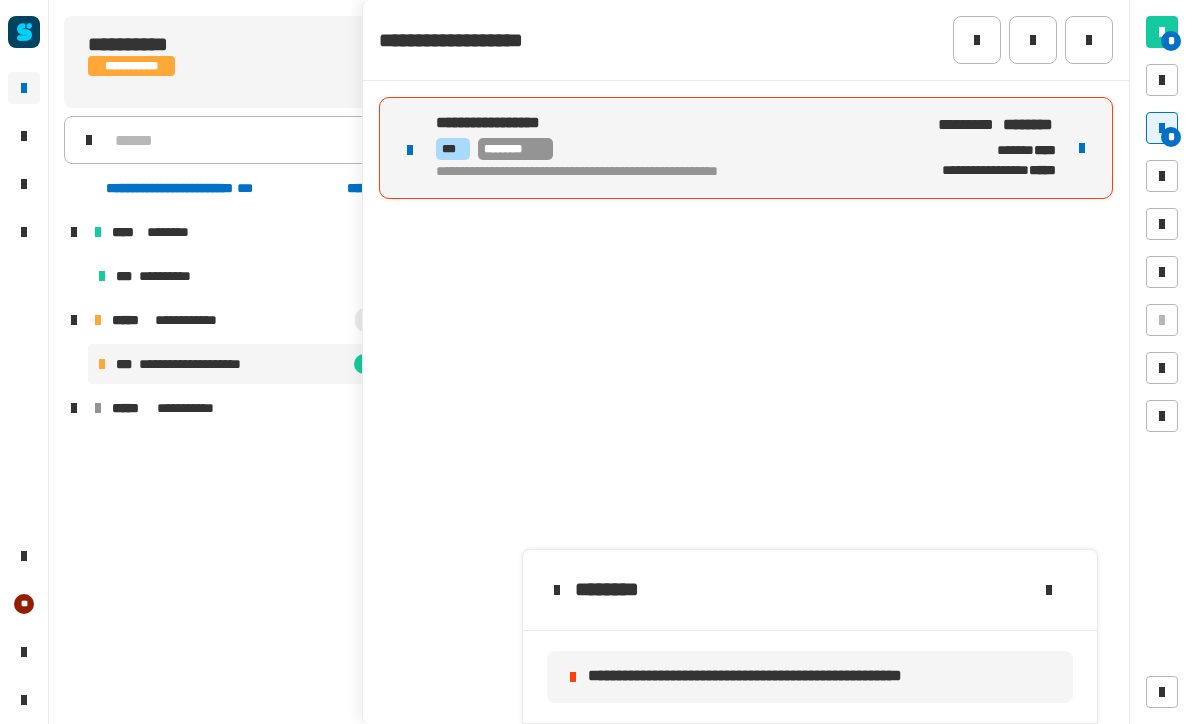 click on "**********" at bounding box center [746, 148] 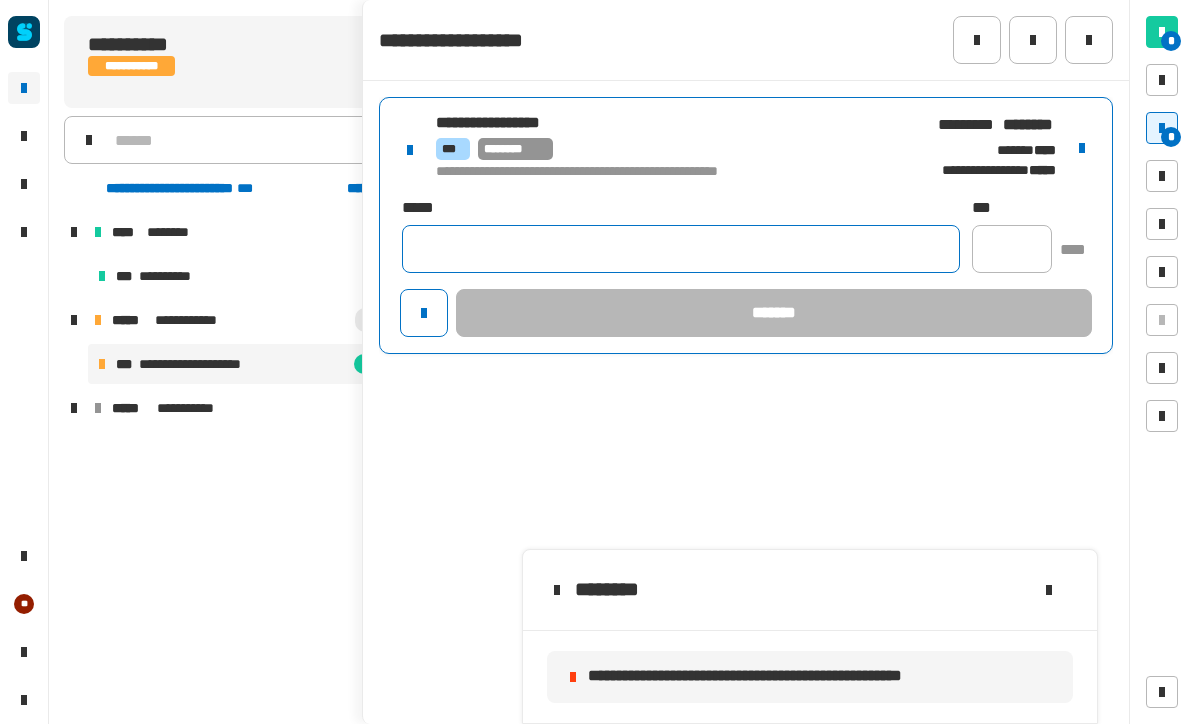 click 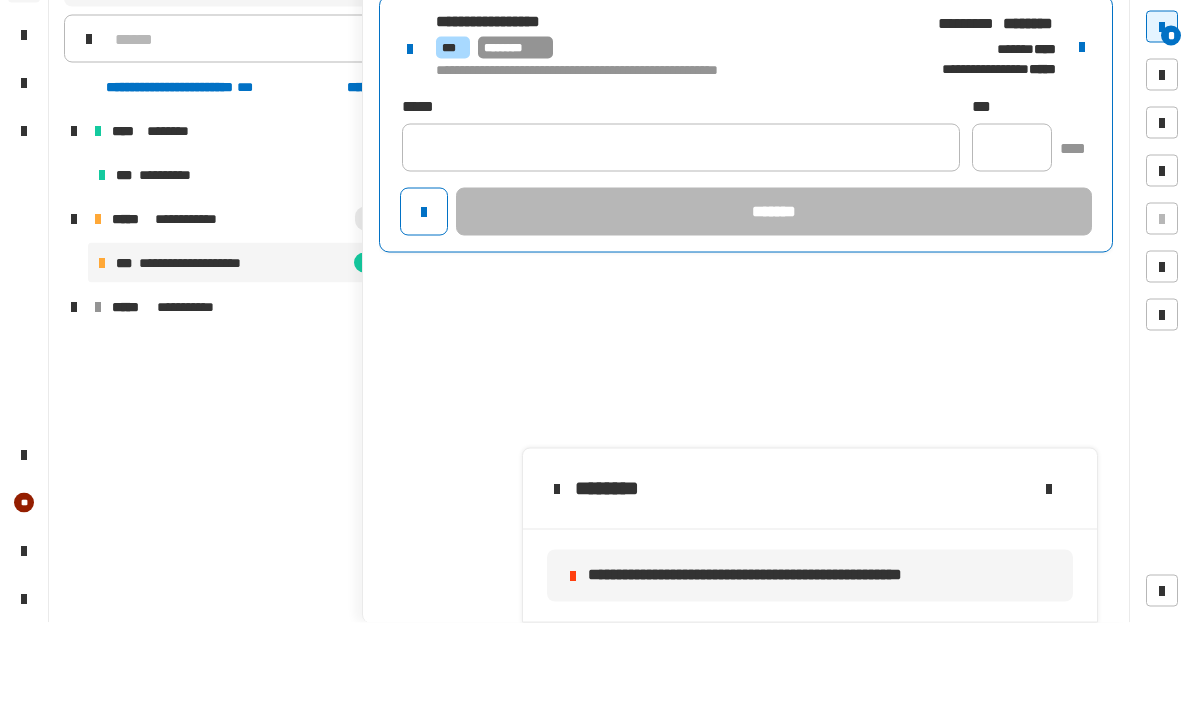 click at bounding box center [1082, 148] 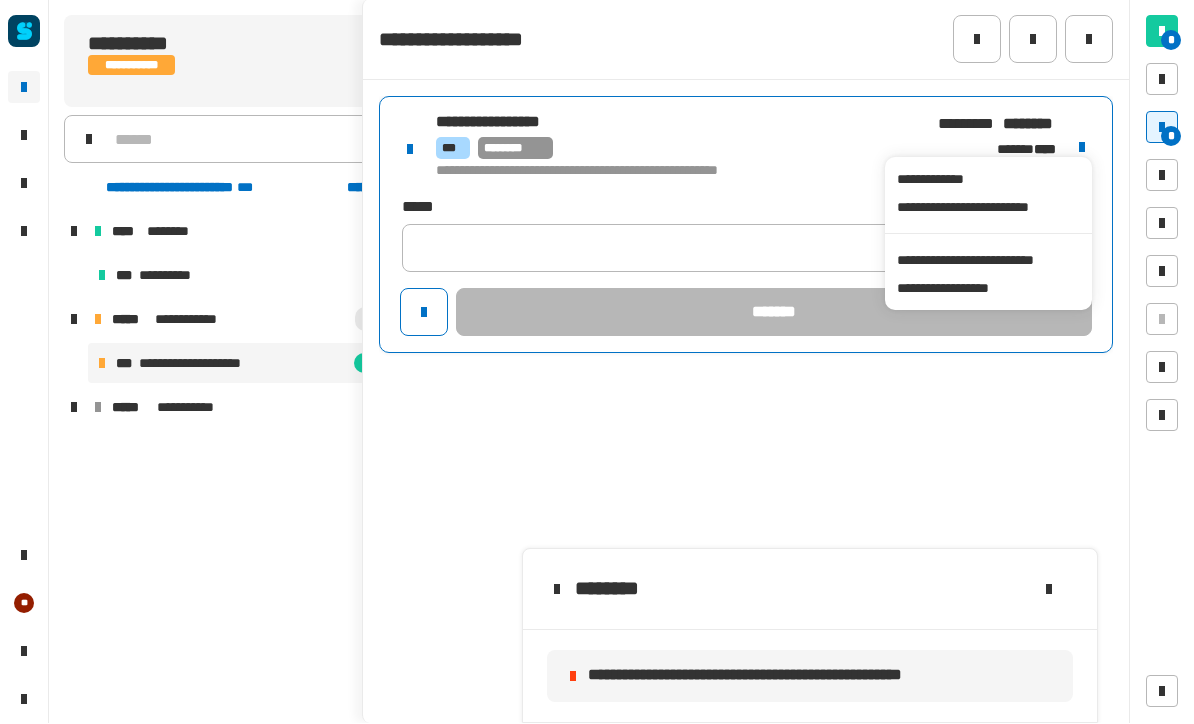 click on "**********" at bounding box center (988, 261) 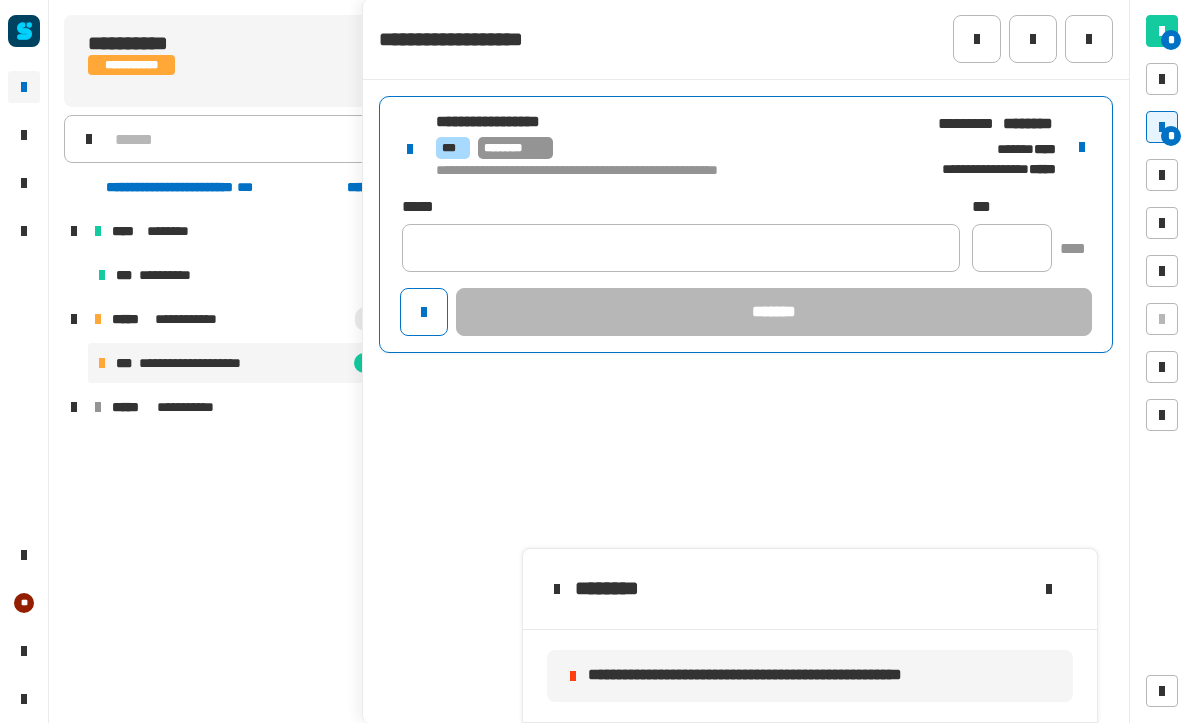 click on "**********" at bounding box center [746, 148] 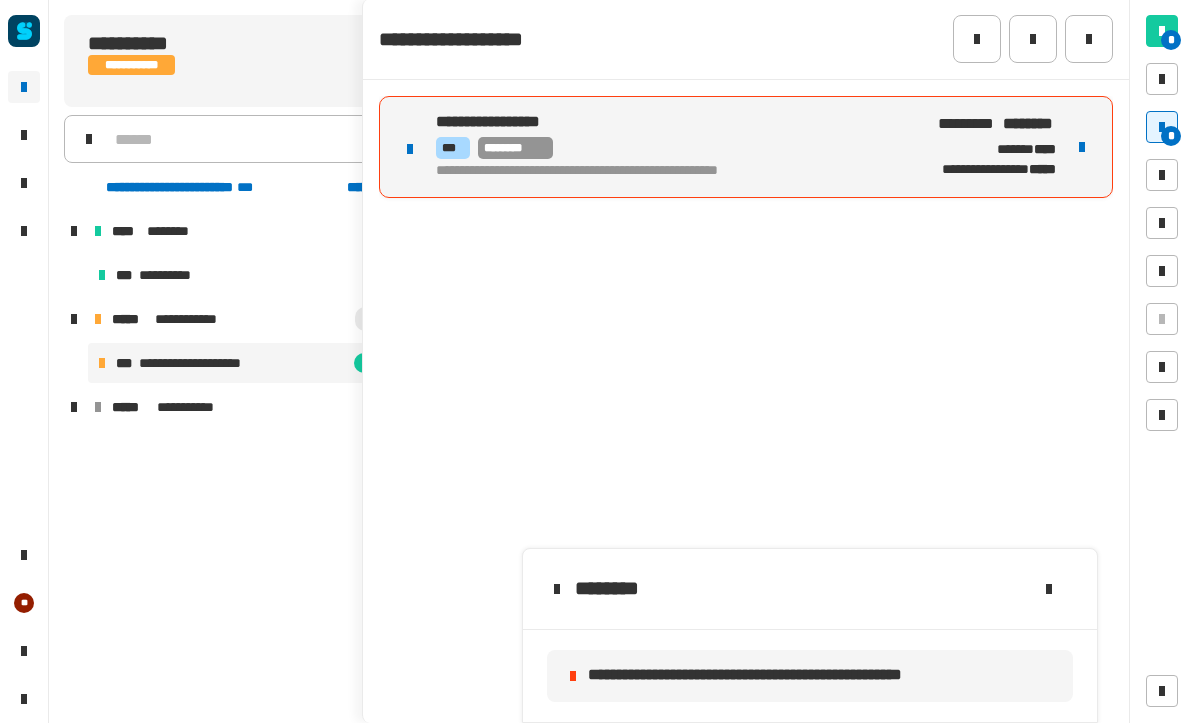 click at bounding box center (1082, 148) 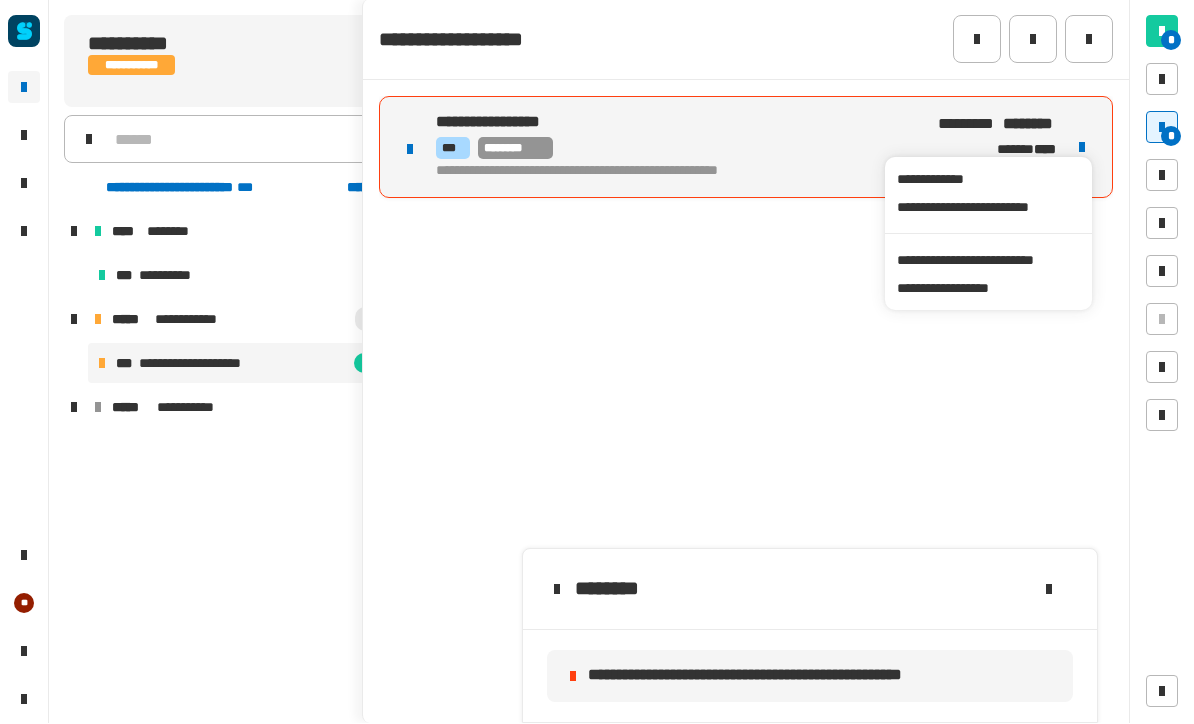 click on "**********" at bounding box center [988, 261] 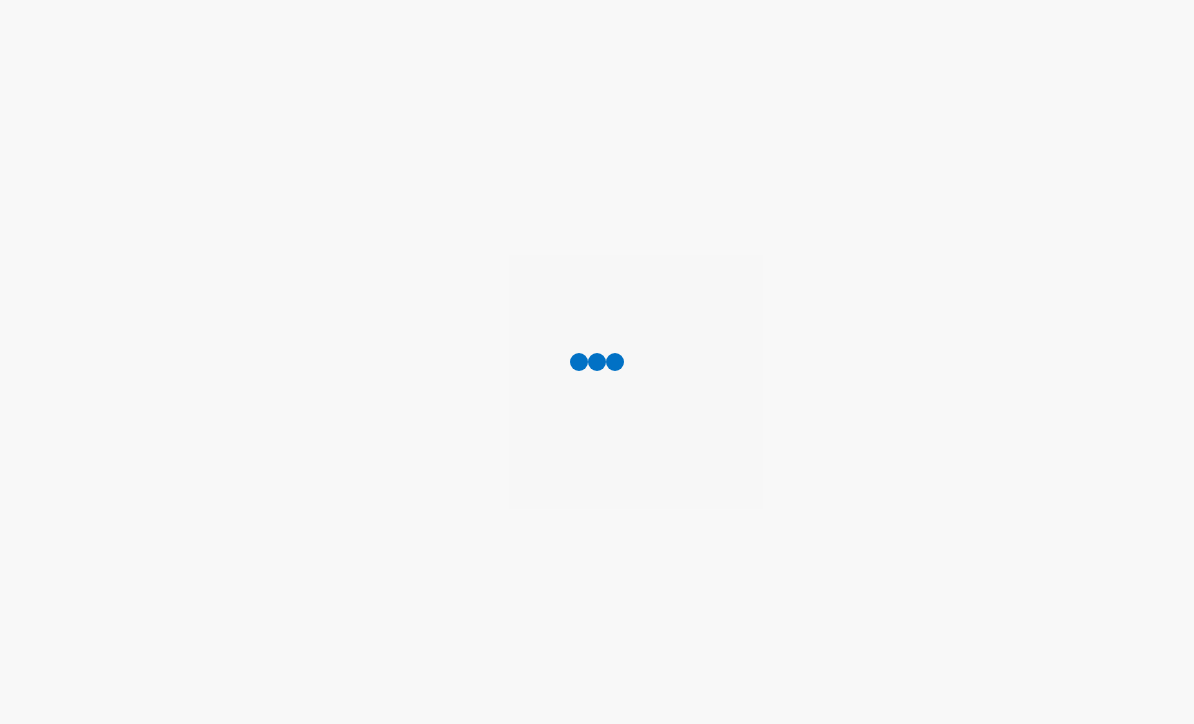 scroll, scrollTop: 0, scrollLeft: 0, axis: both 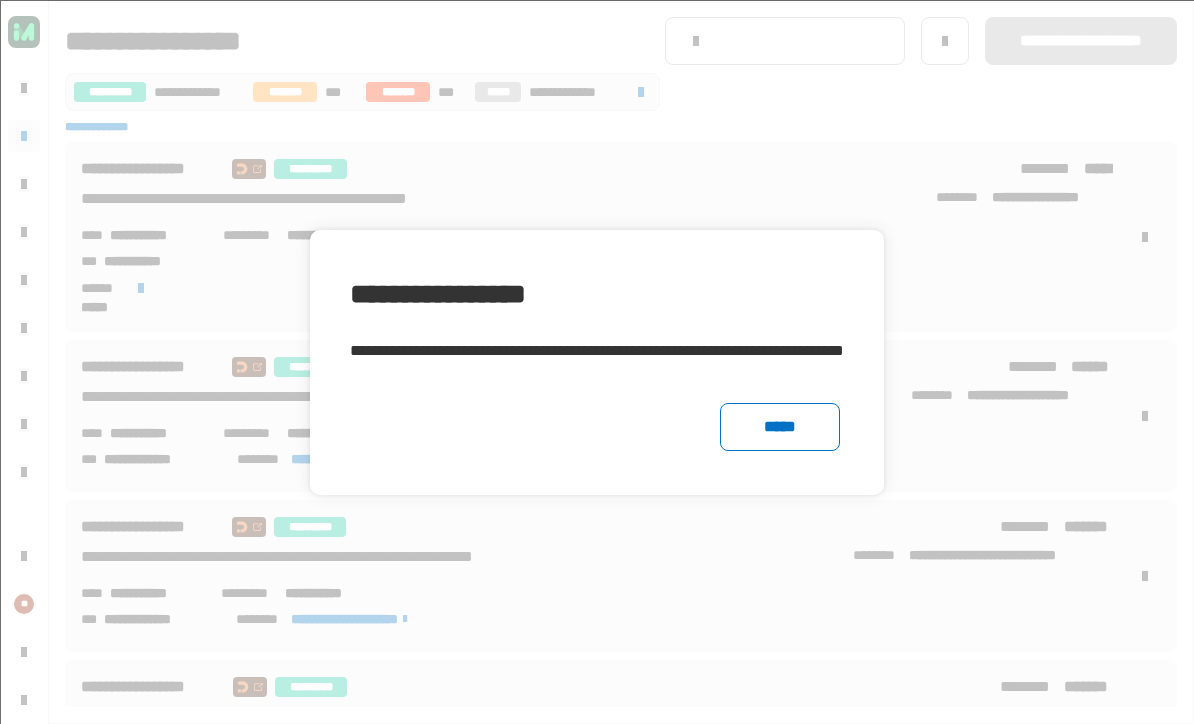 click on "*****" 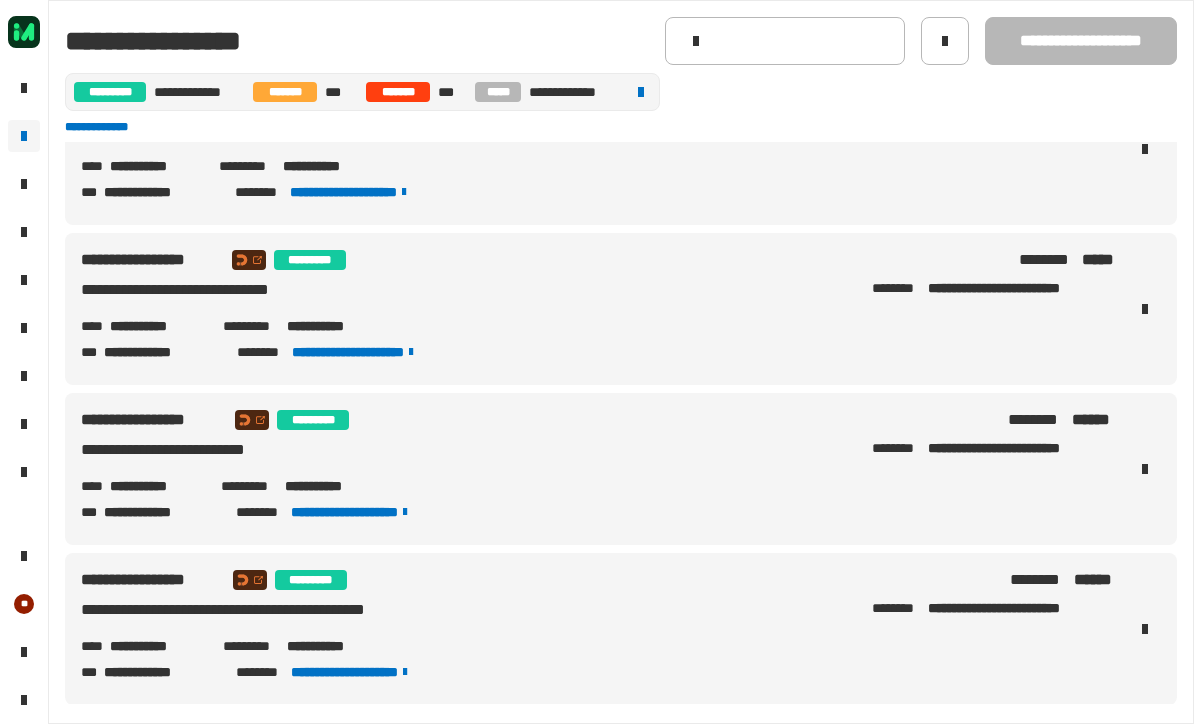 scroll, scrollTop: 3768, scrollLeft: 0, axis: vertical 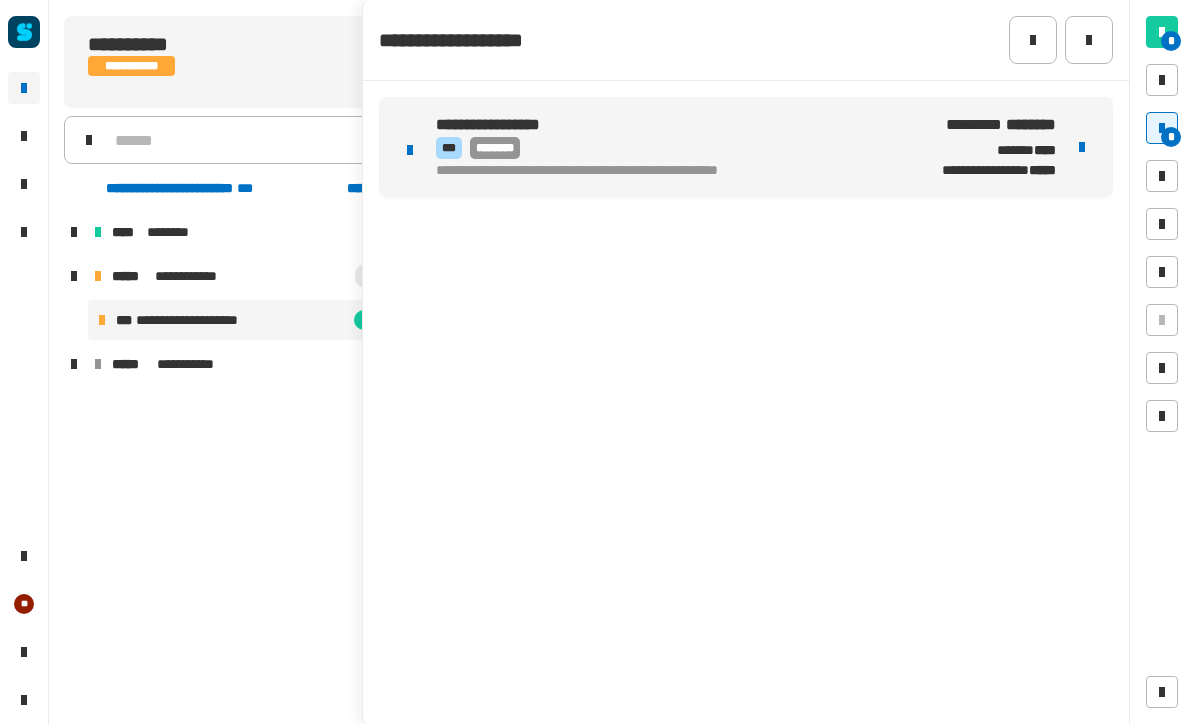 type 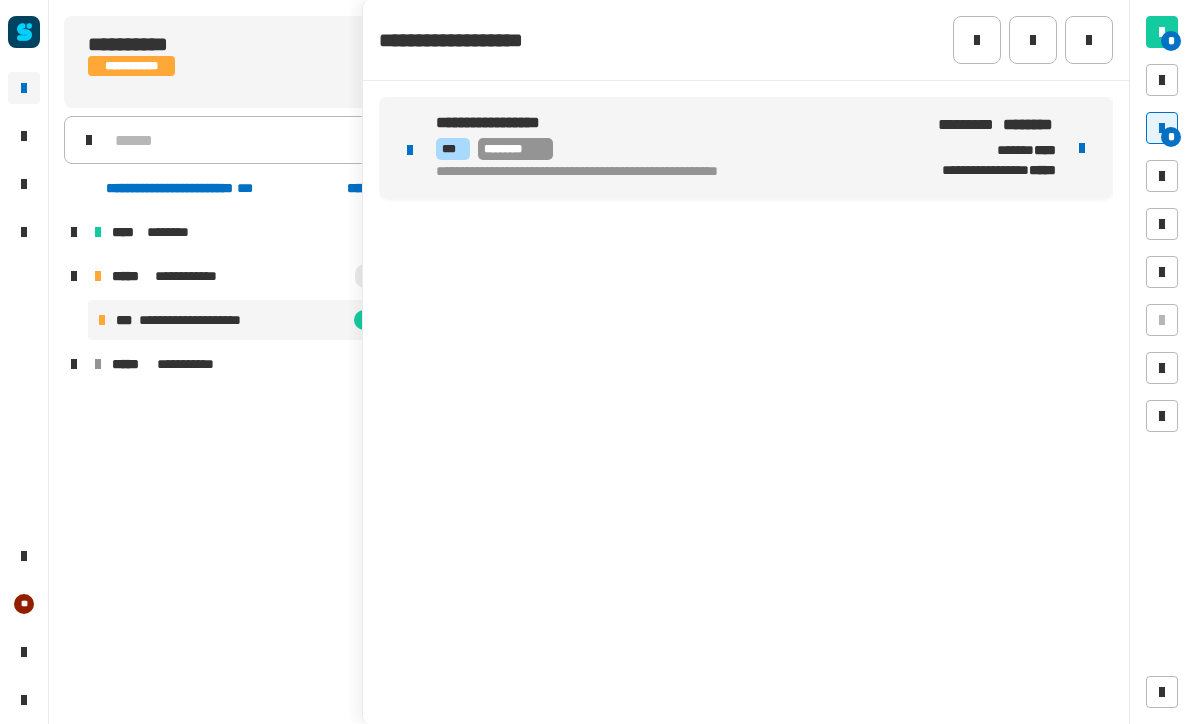 click on "**********" at bounding box center [746, 148] 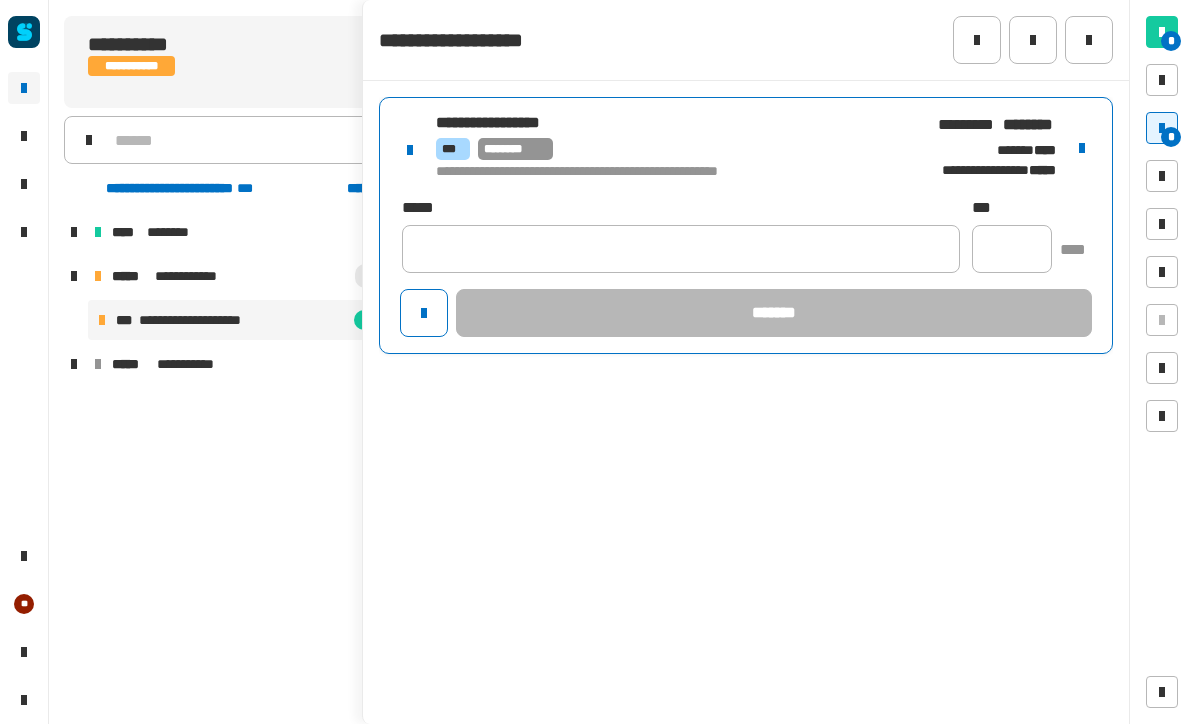 click at bounding box center (1082, 148) 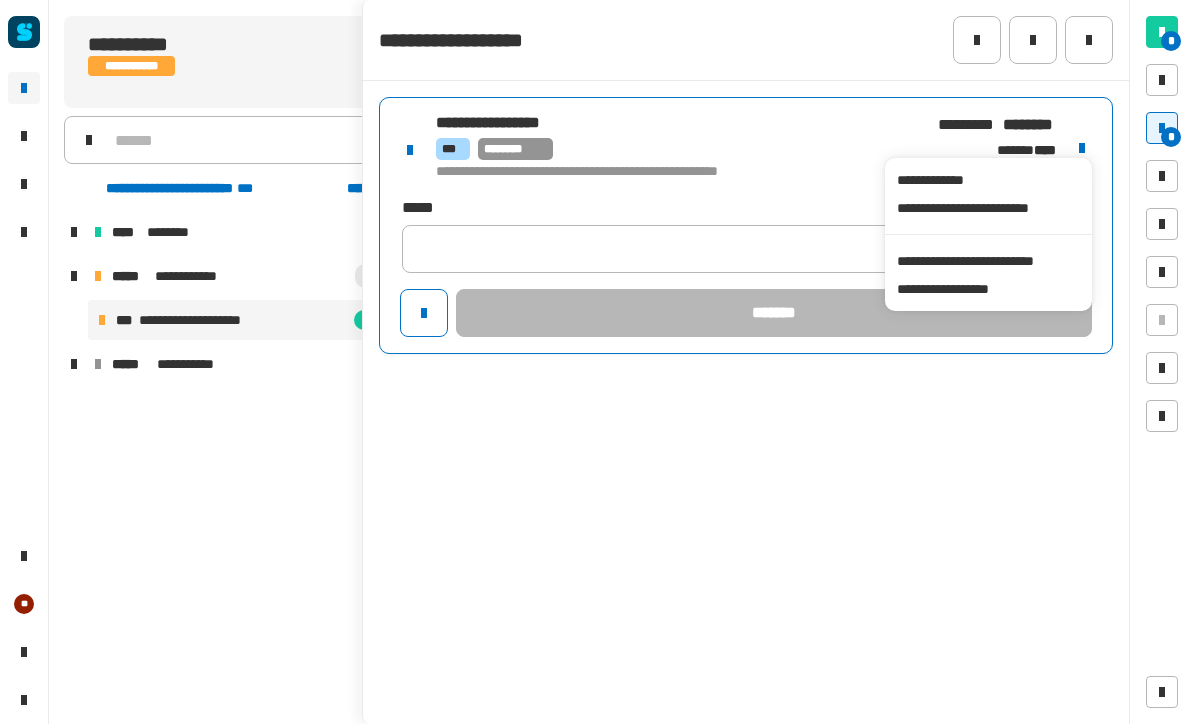click on "**********" at bounding box center (988, 261) 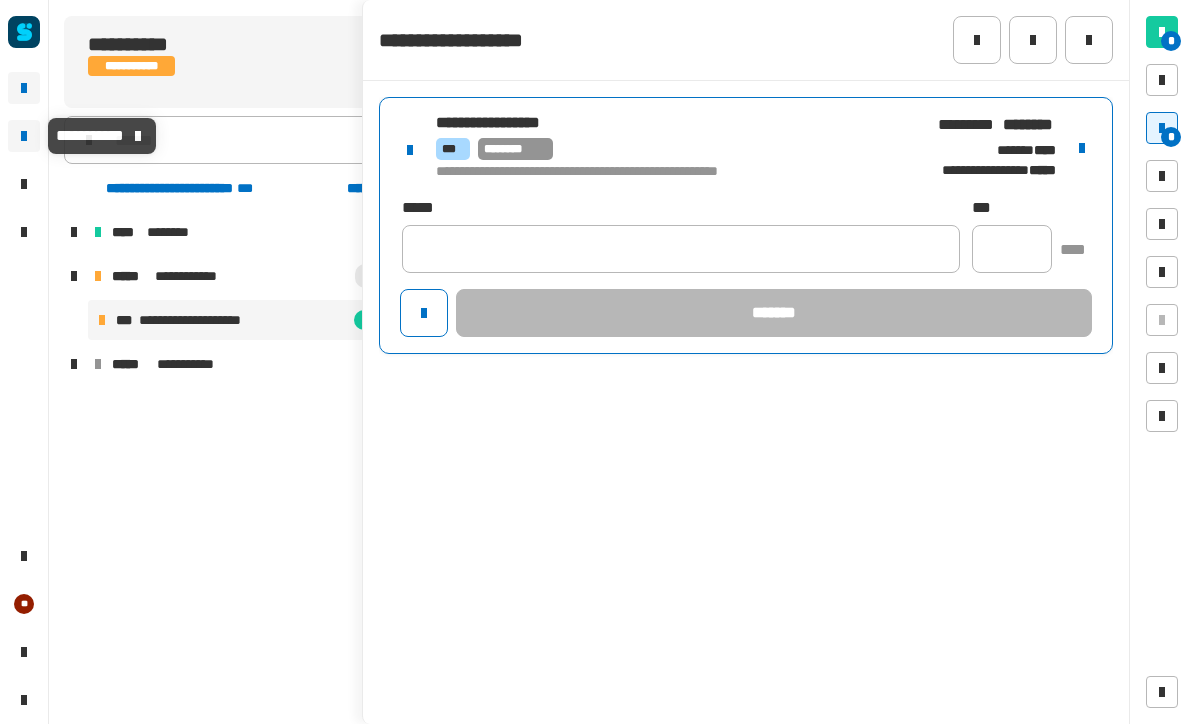 click 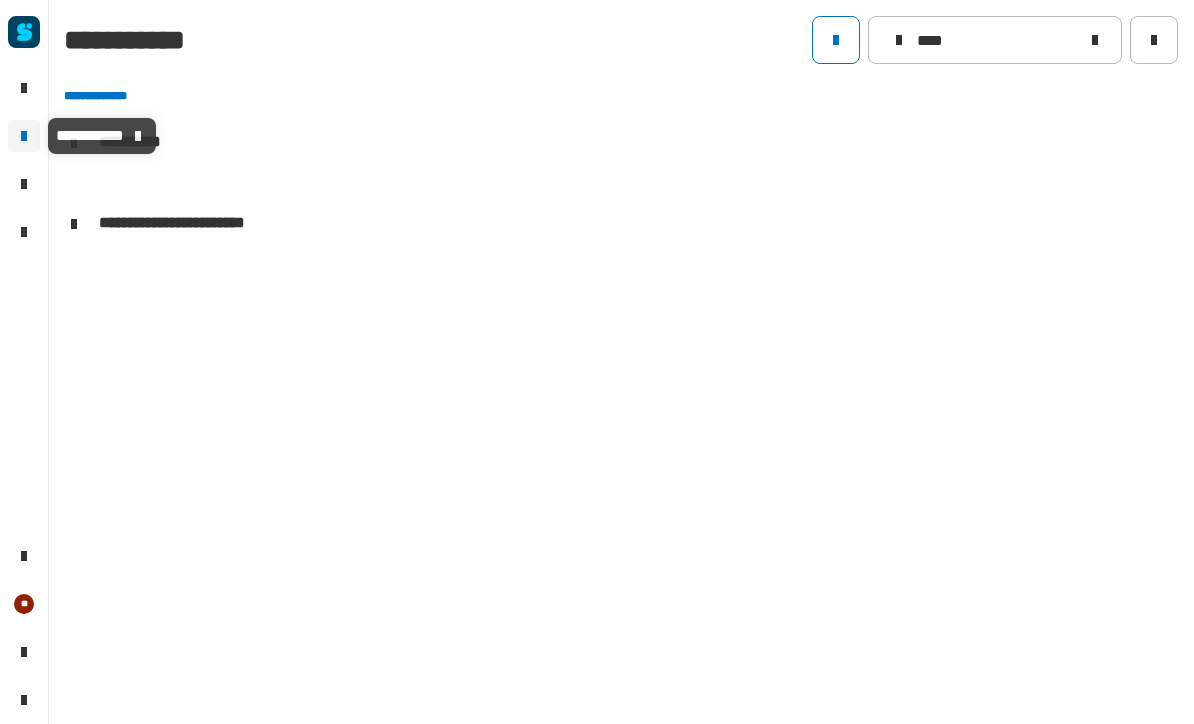 scroll, scrollTop: 0, scrollLeft: 0, axis: both 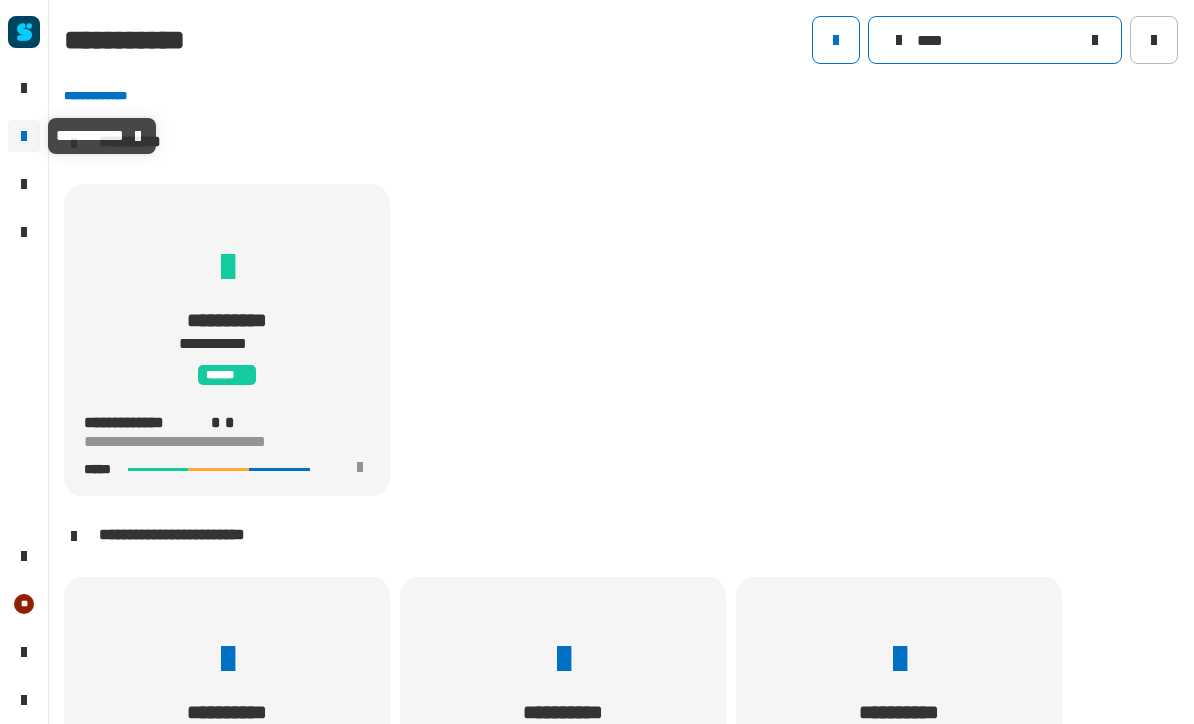 click on "****" 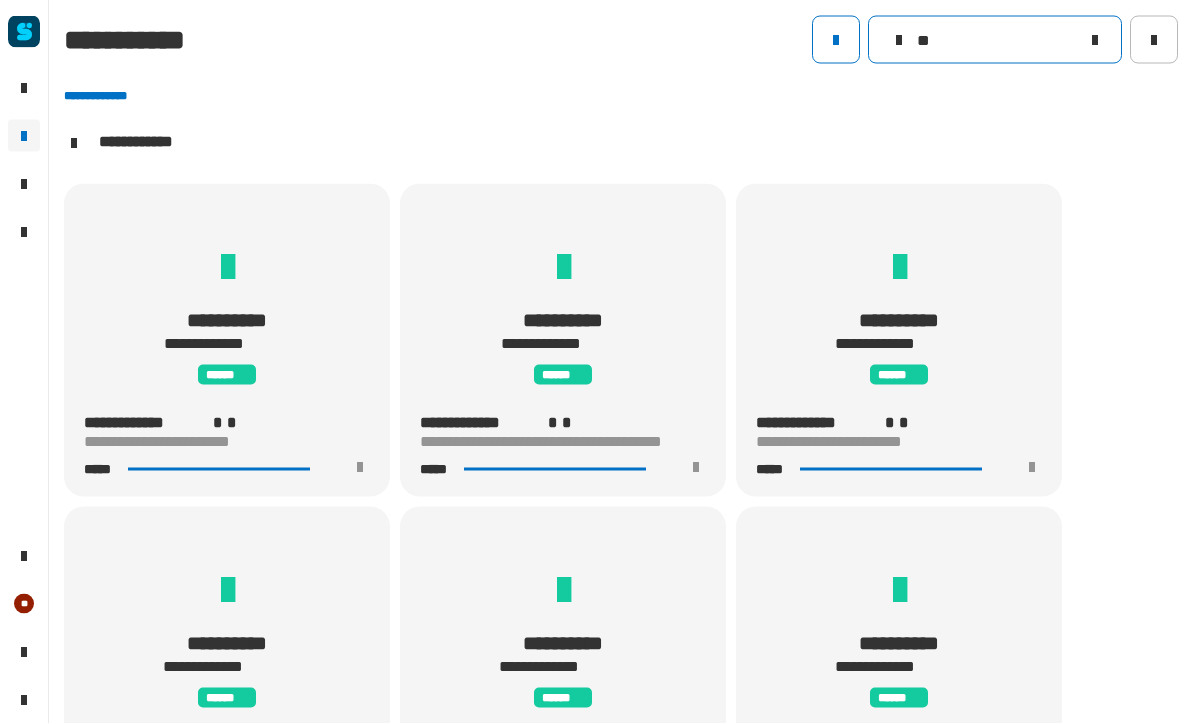 scroll, scrollTop: 1, scrollLeft: 0, axis: vertical 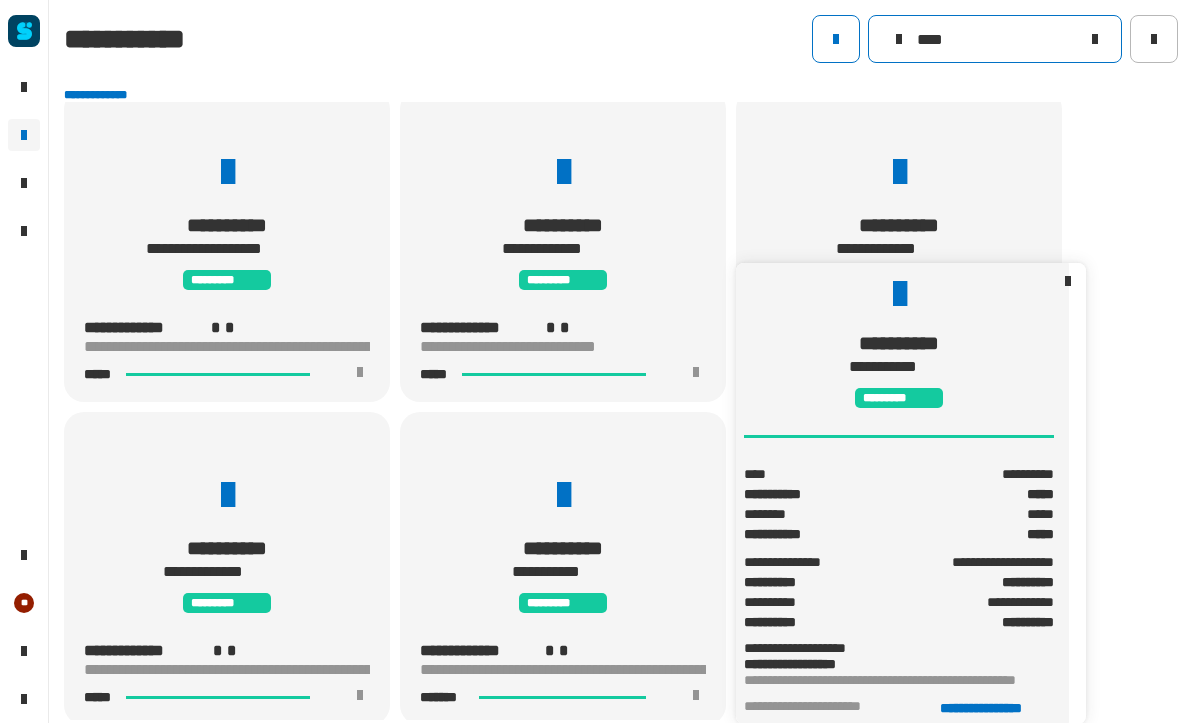 type on "****" 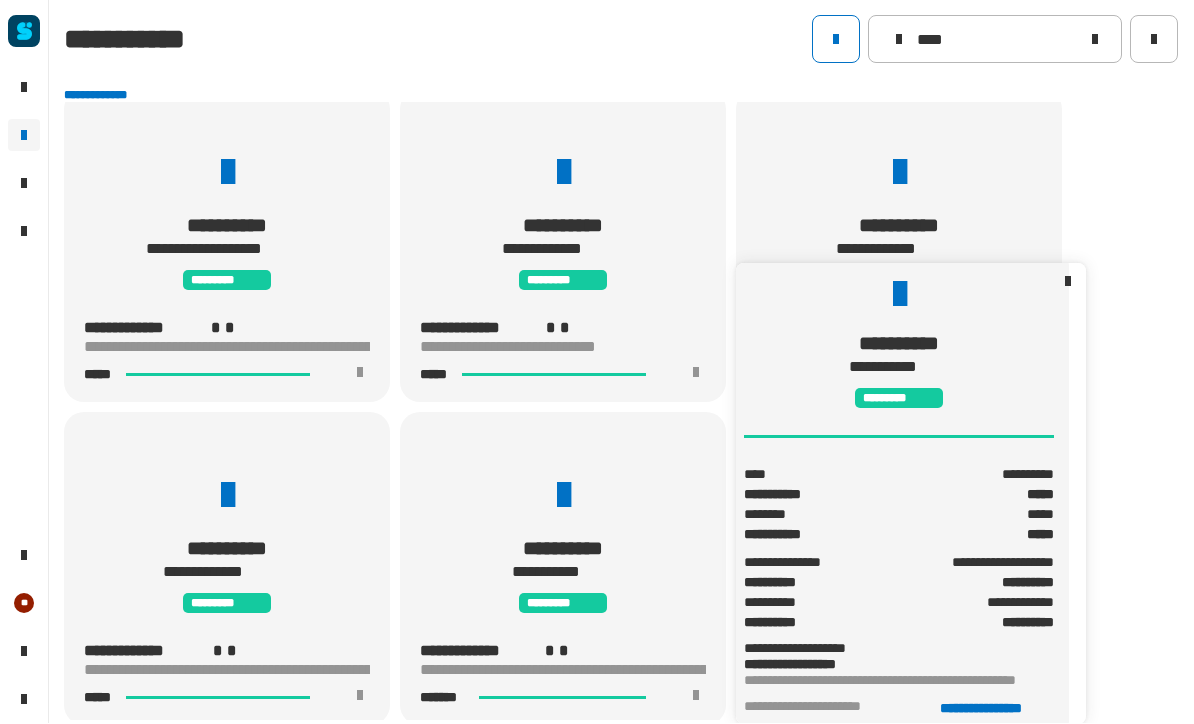 click on "**********" 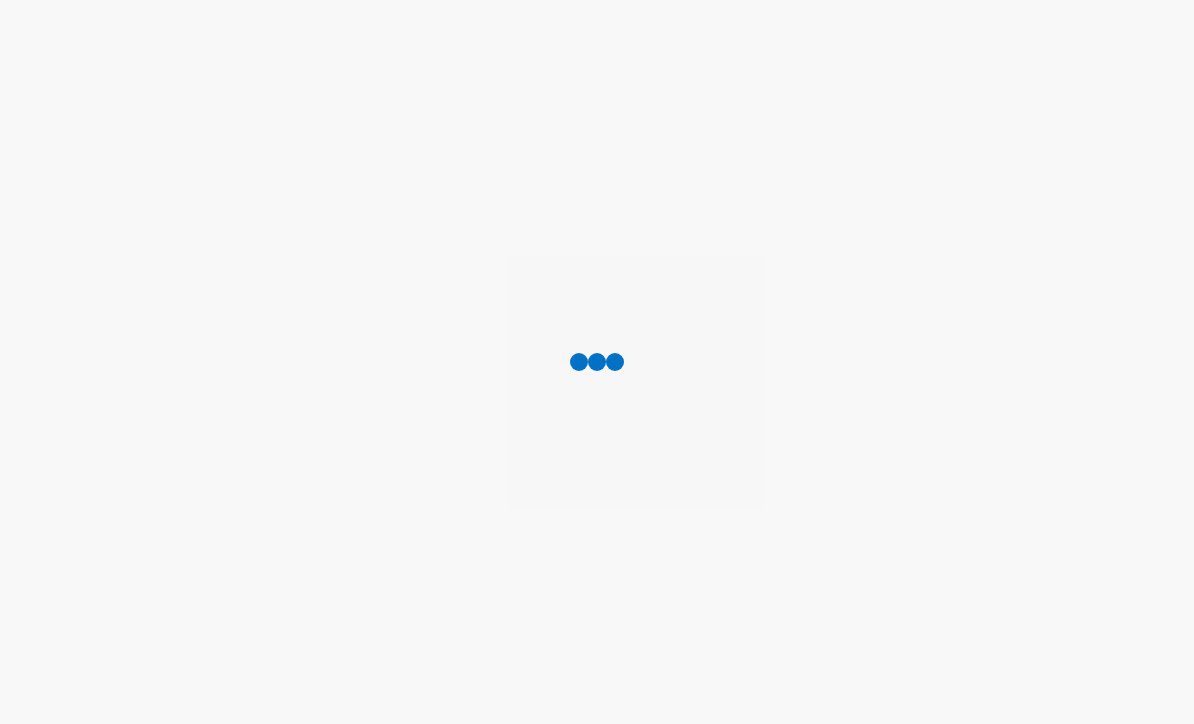 scroll, scrollTop: 0, scrollLeft: 0, axis: both 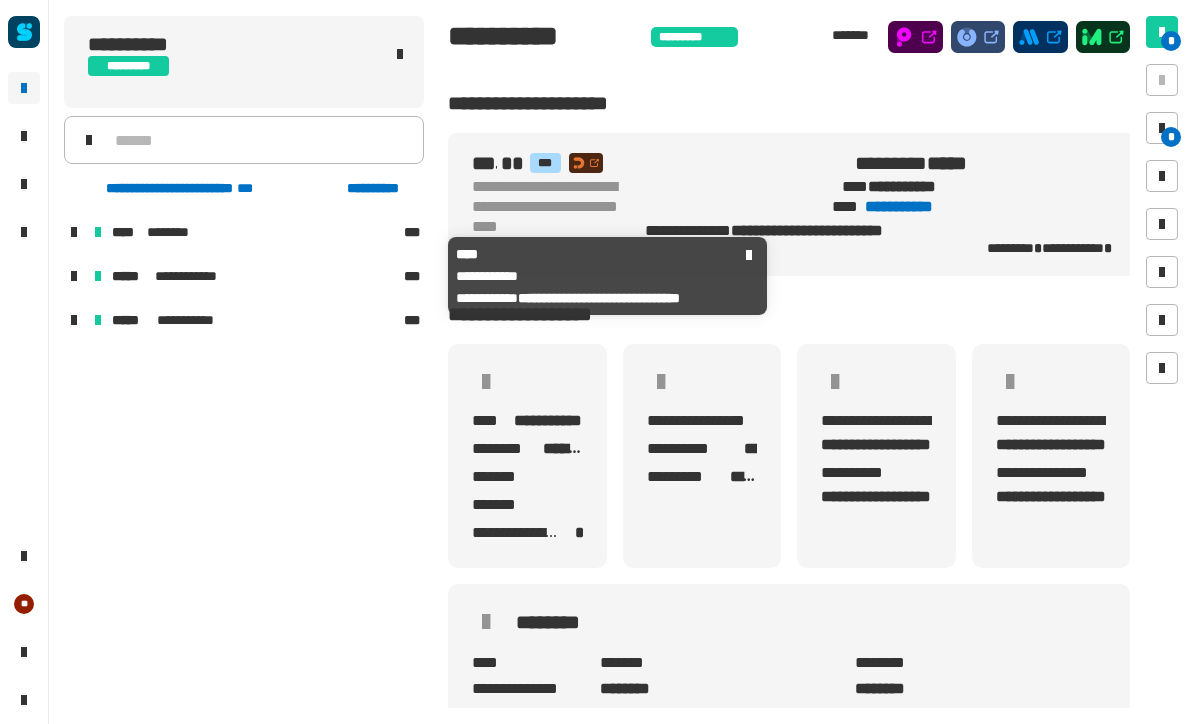 click on "**********" at bounding box center (254, 276) 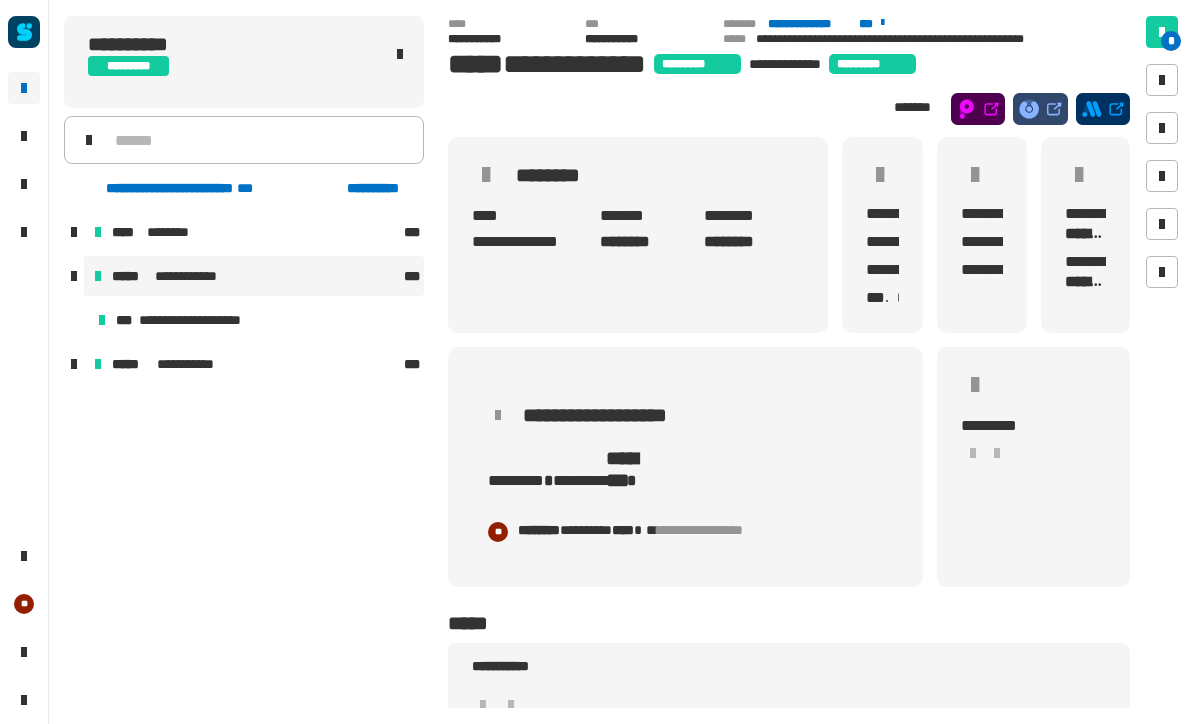 click on "**********" at bounding box center [201, 320] 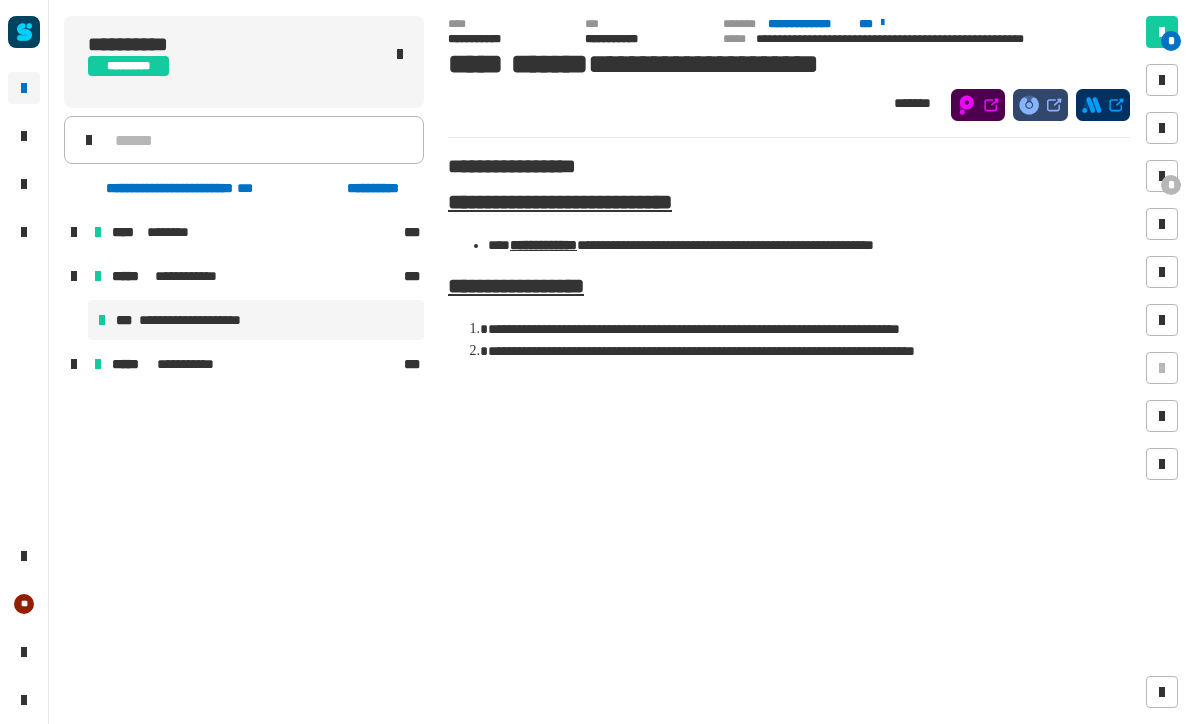click at bounding box center (1162, 176) 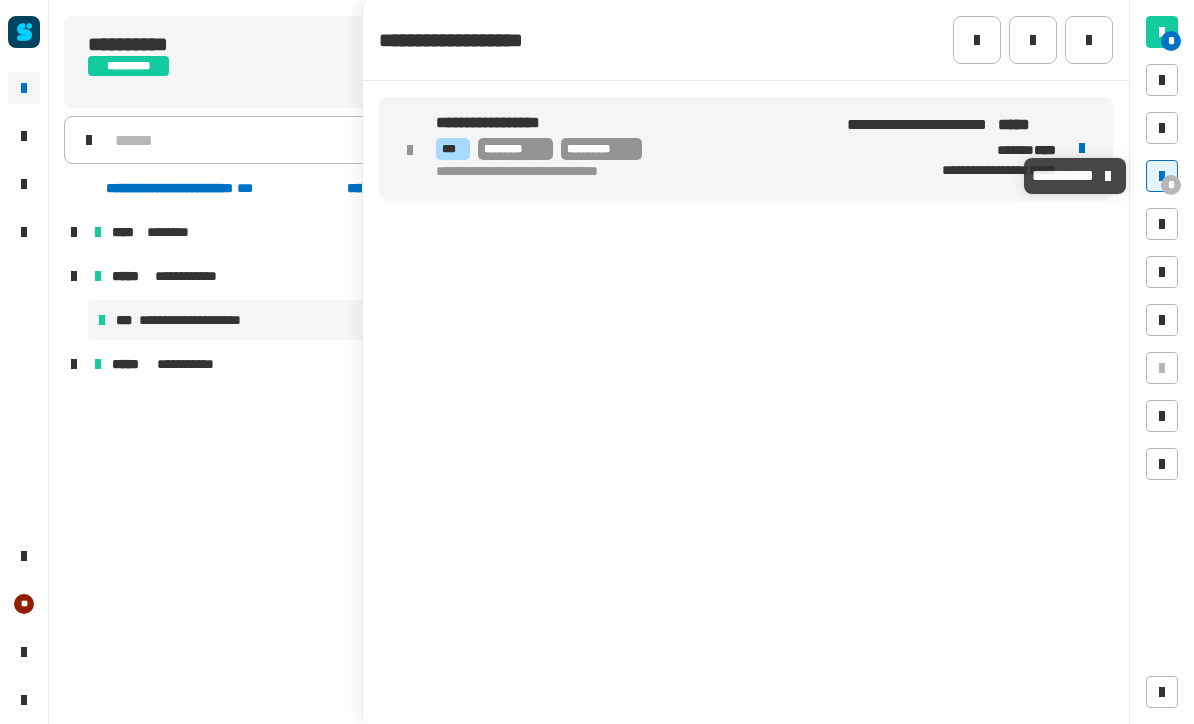 click on "**********" 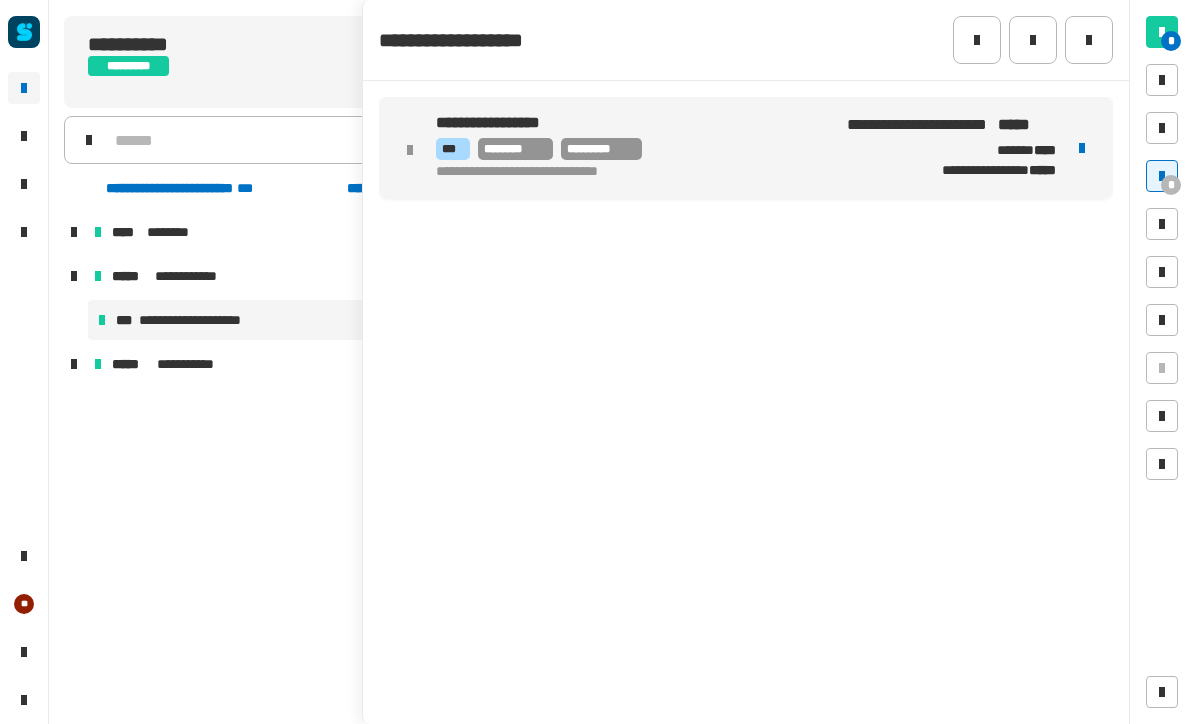 click at bounding box center (1082, 148) 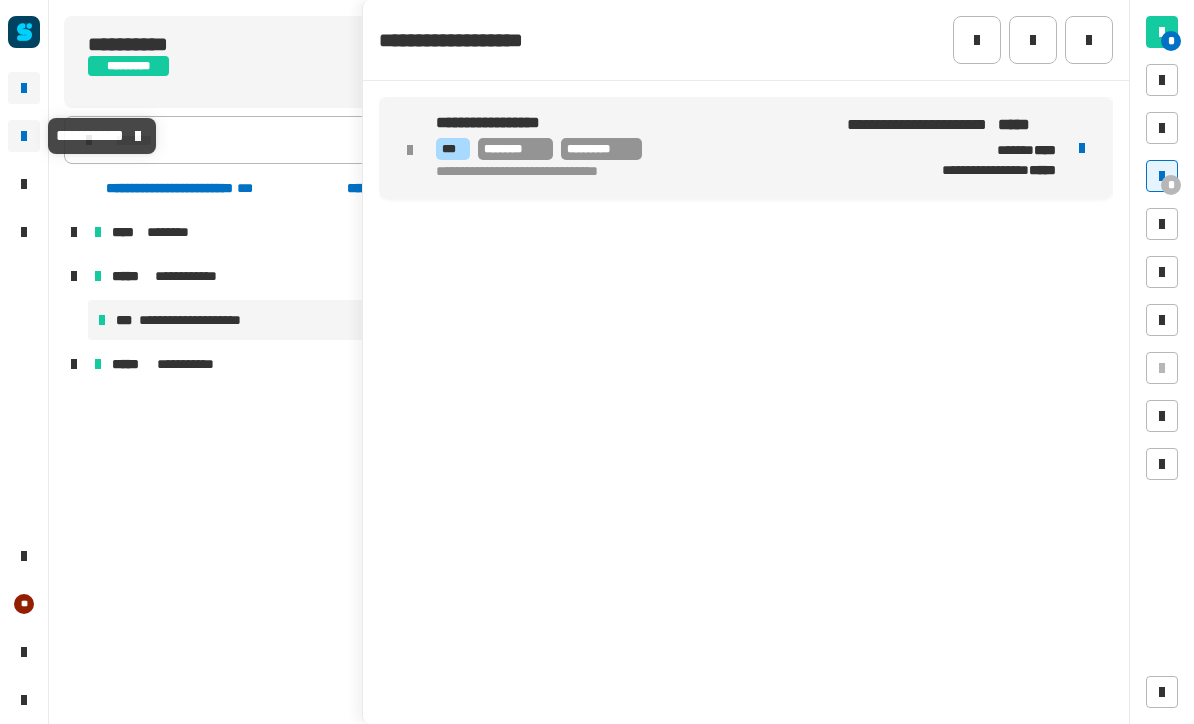 click 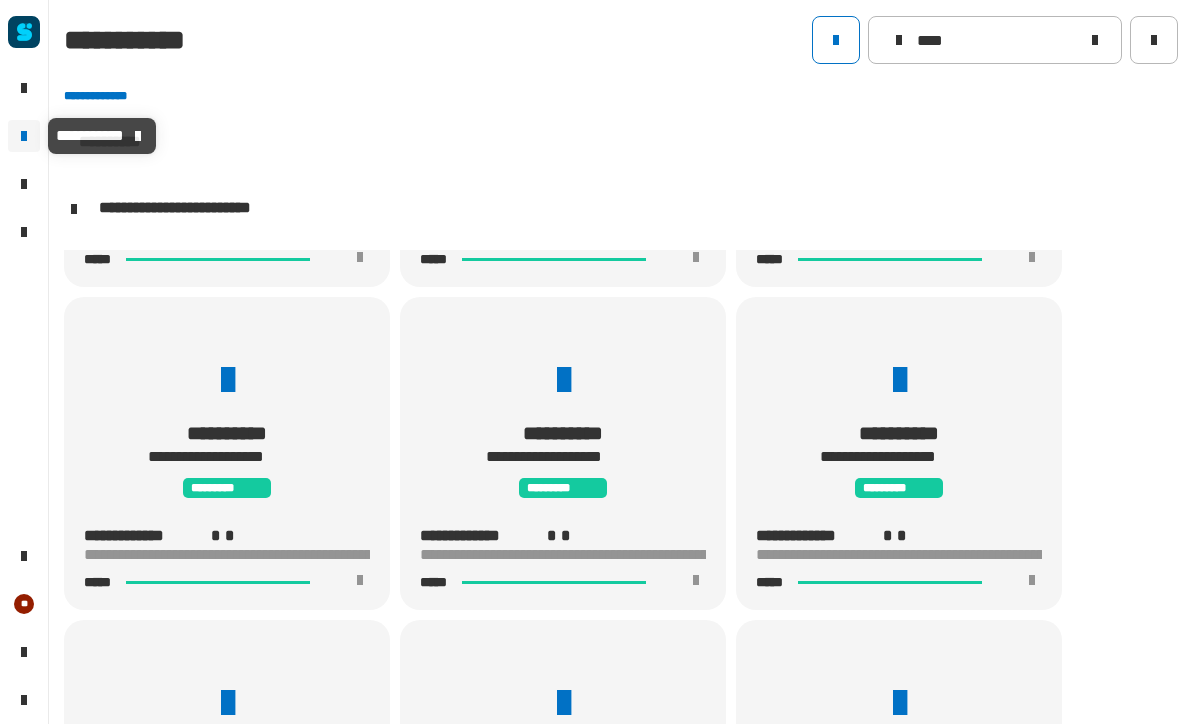 scroll, scrollTop: 598, scrollLeft: 0, axis: vertical 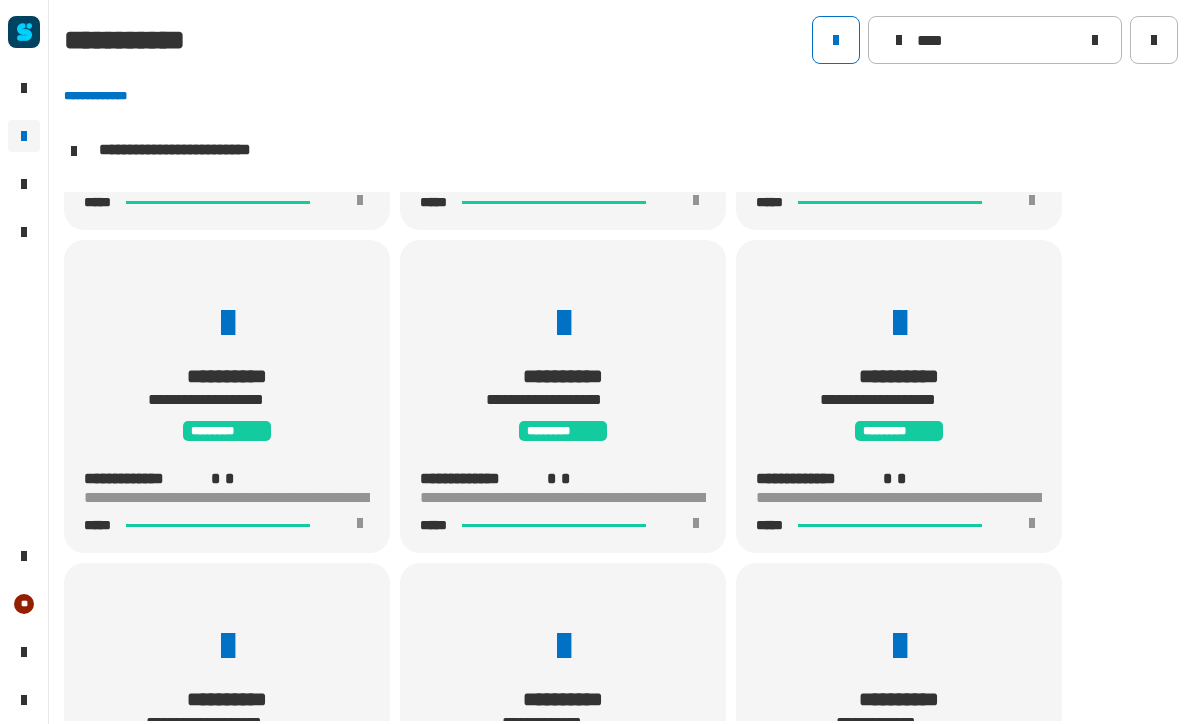 click on "**********" 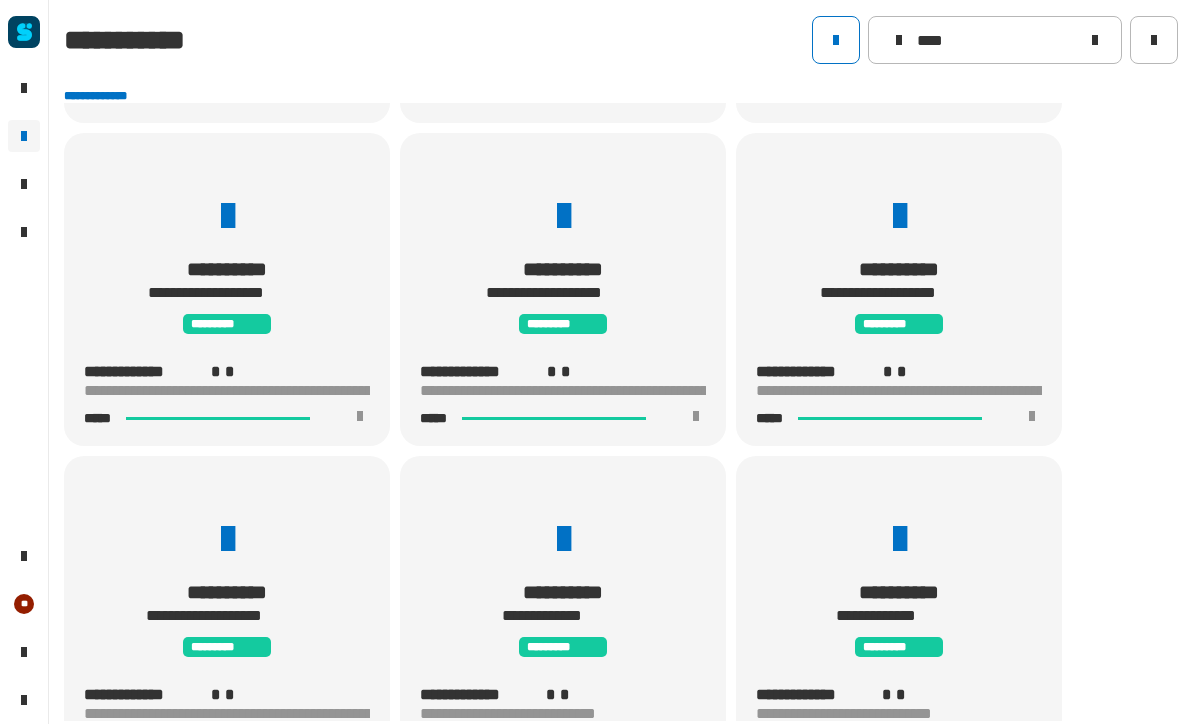 scroll, scrollTop: 636, scrollLeft: 0, axis: vertical 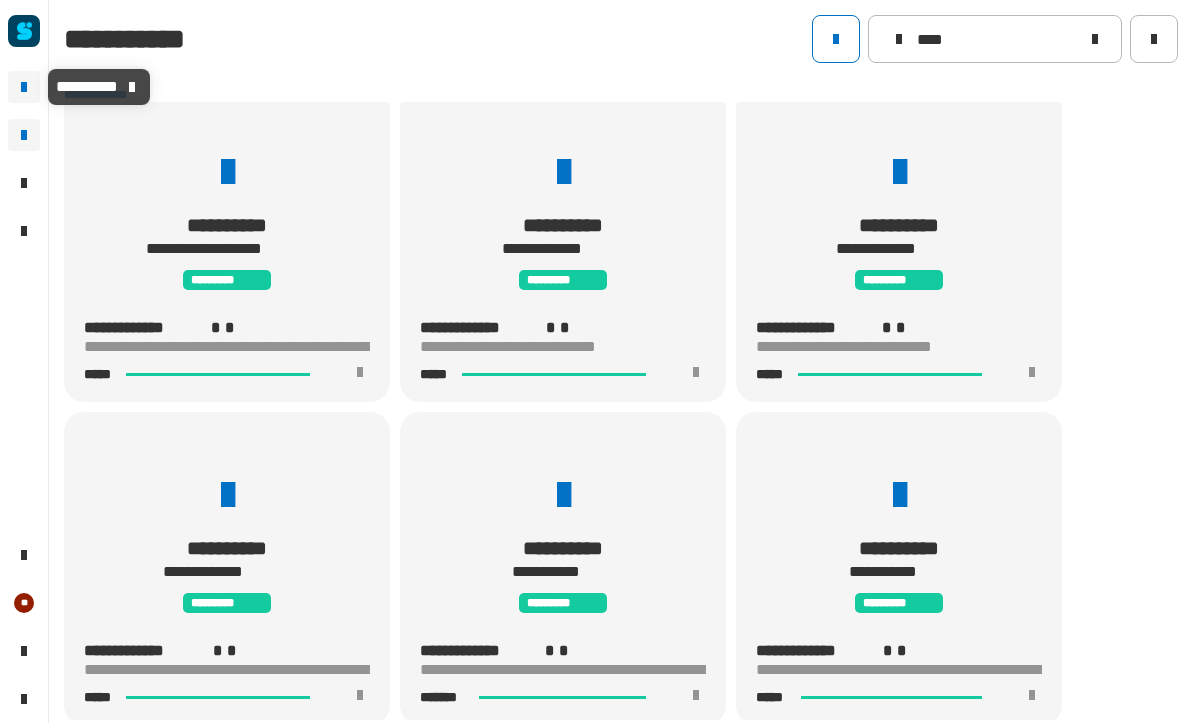 click 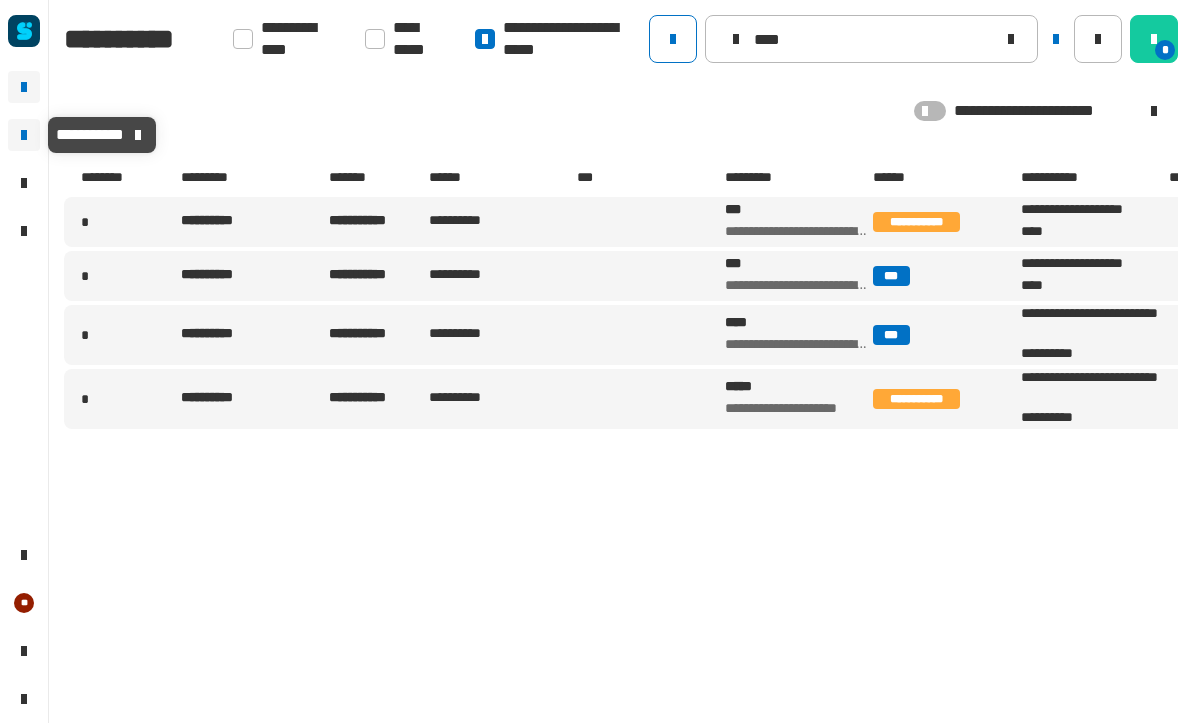 click 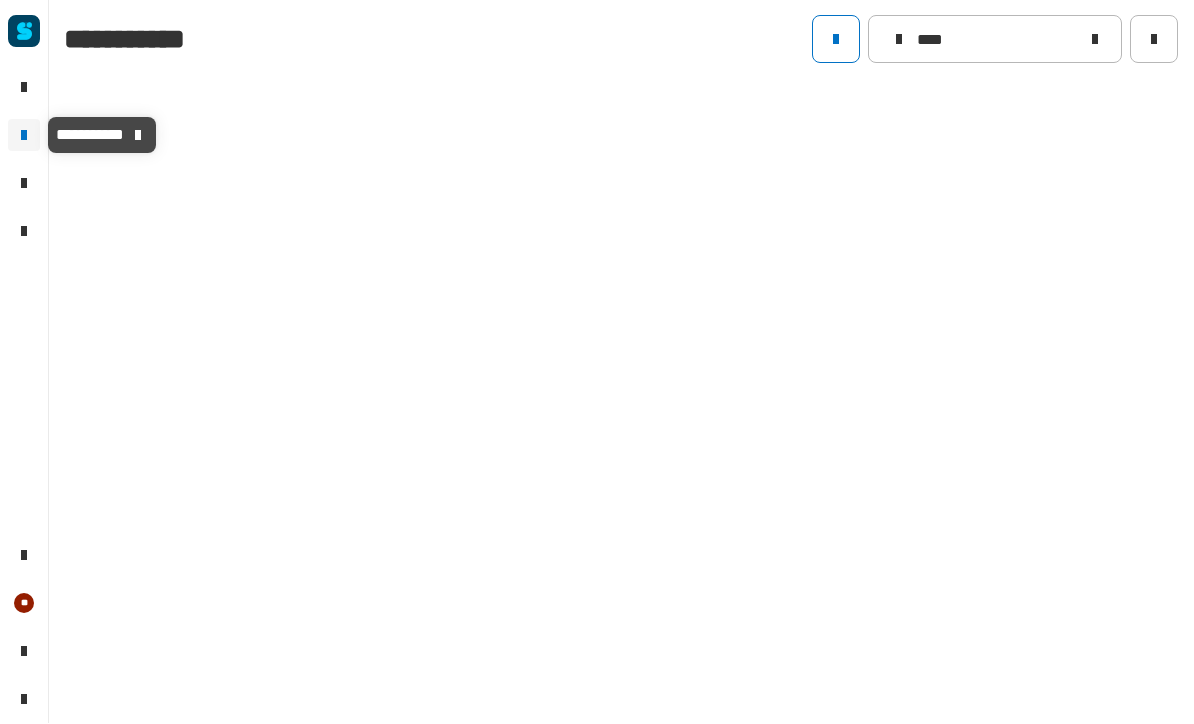 type on "****" 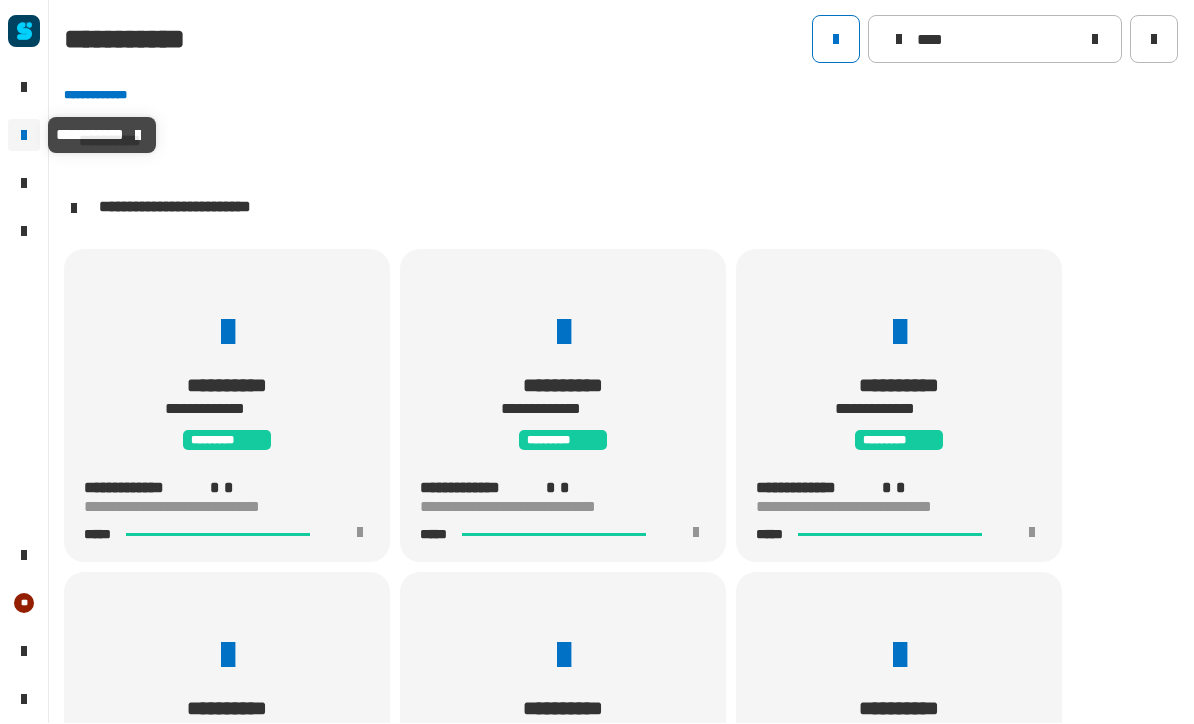 scroll, scrollTop: 1, scrollLeft: 0, axis: vertical 